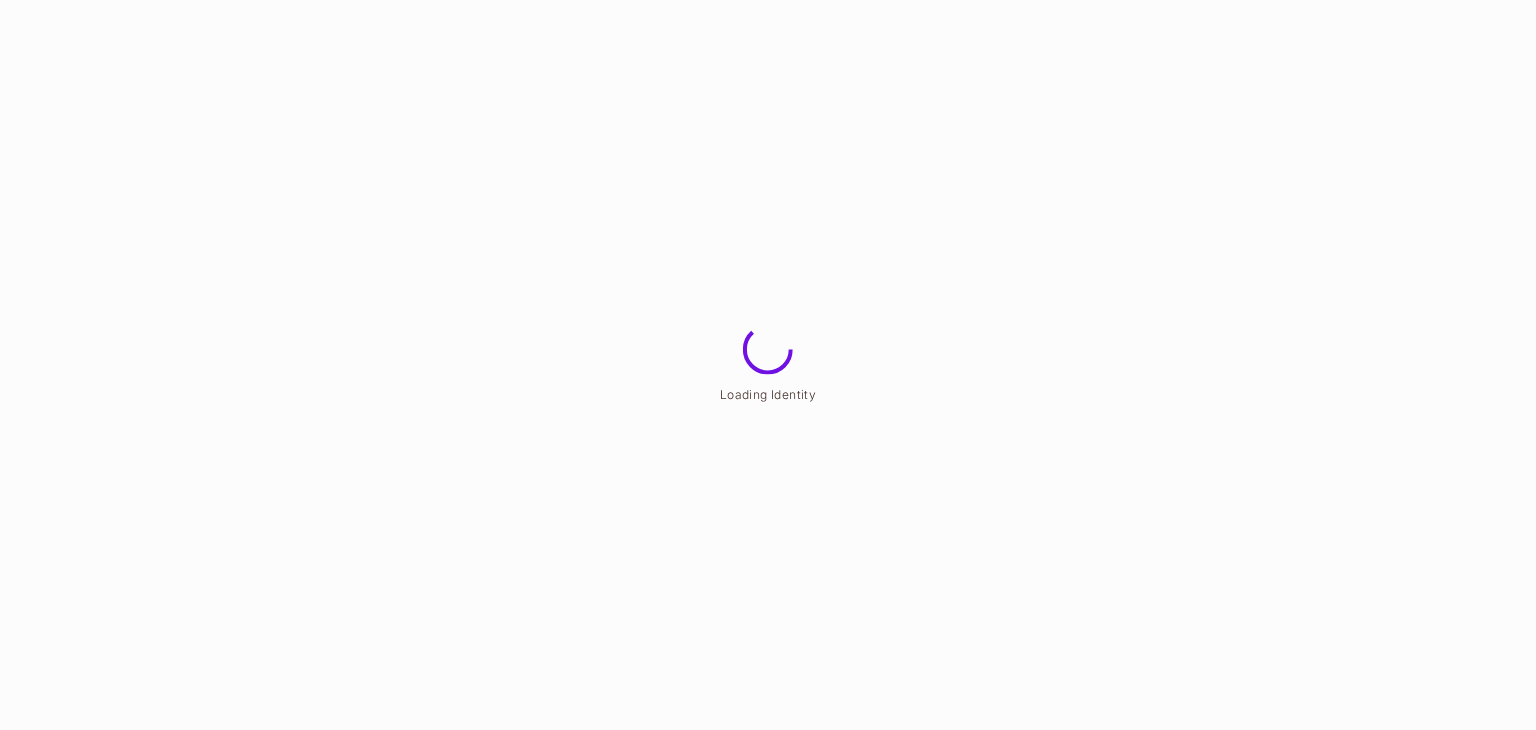 scroll, scrollTop: 0, scrollLeft: 0, axis: both 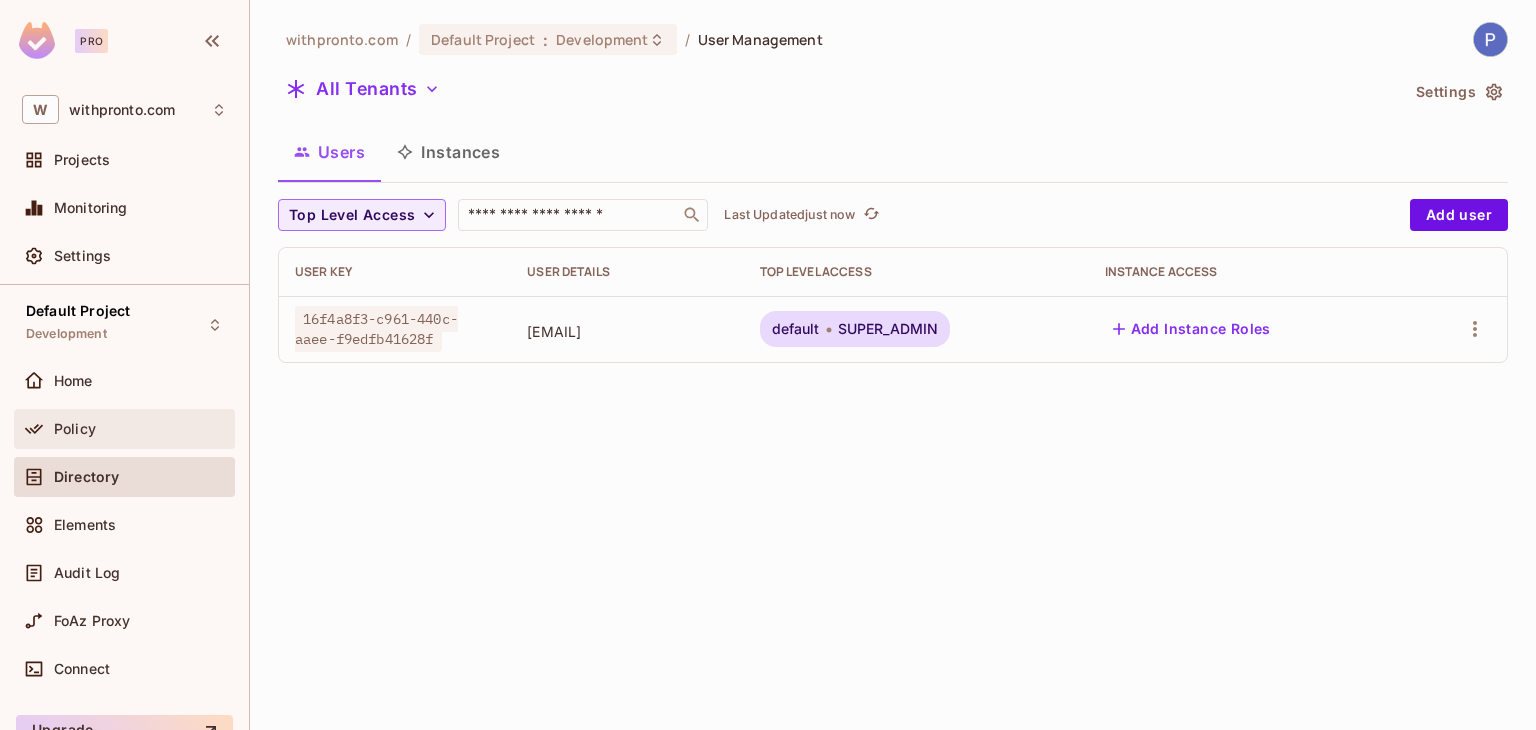 click on "Policy" at bounding box center [75, 429] 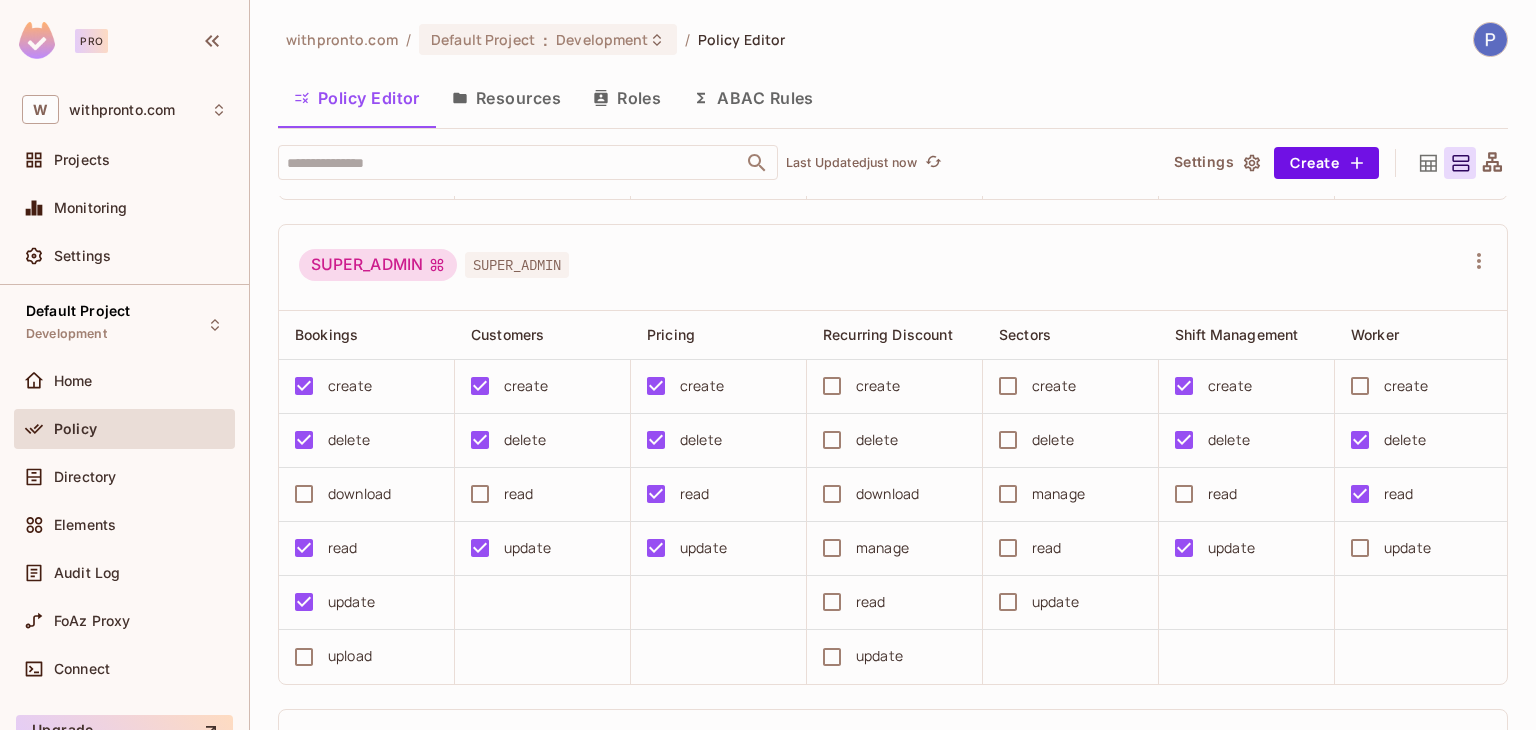 scroll, scrollTop: 1000, scrollLeft: 0, axis: vertical 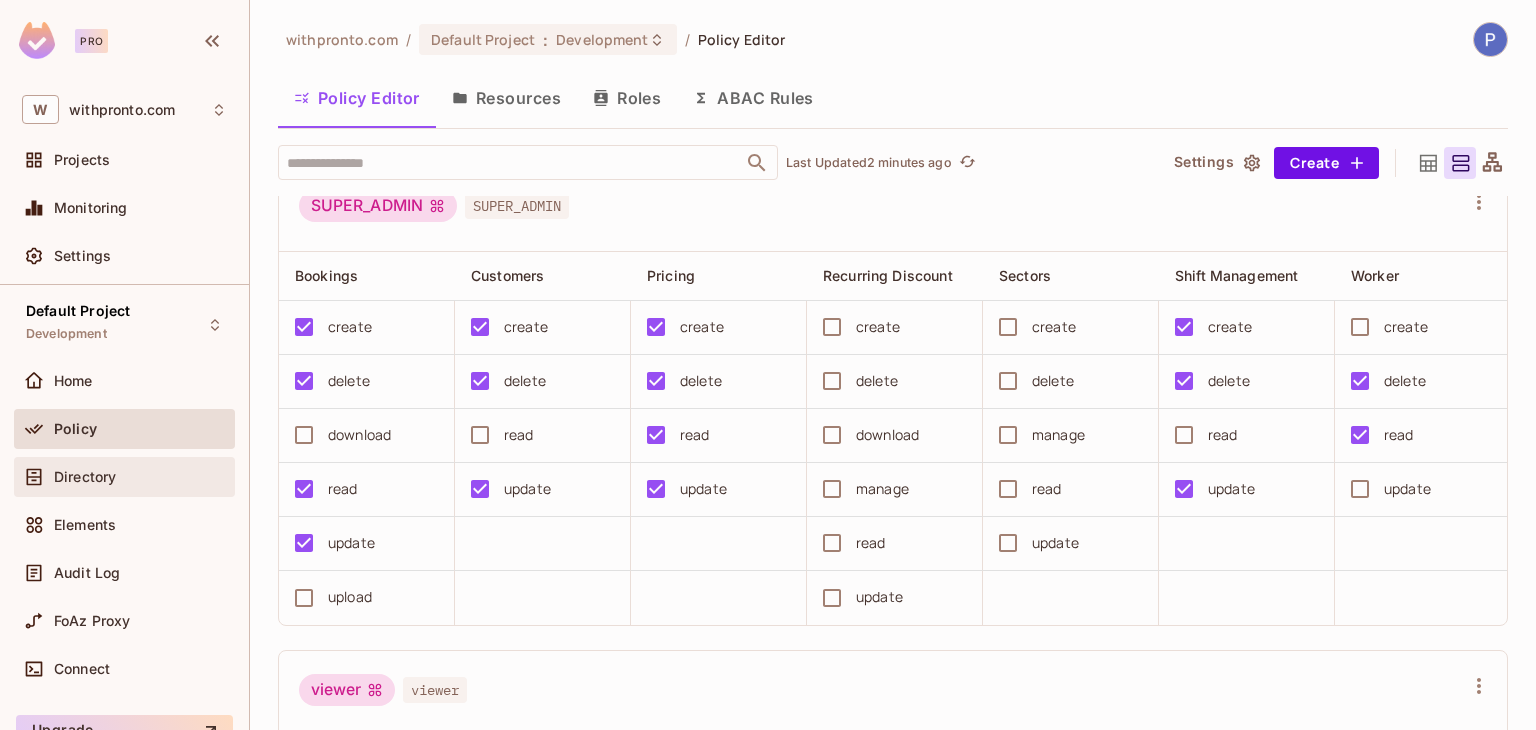 click on "Directory" at bounding box center [85, 477] 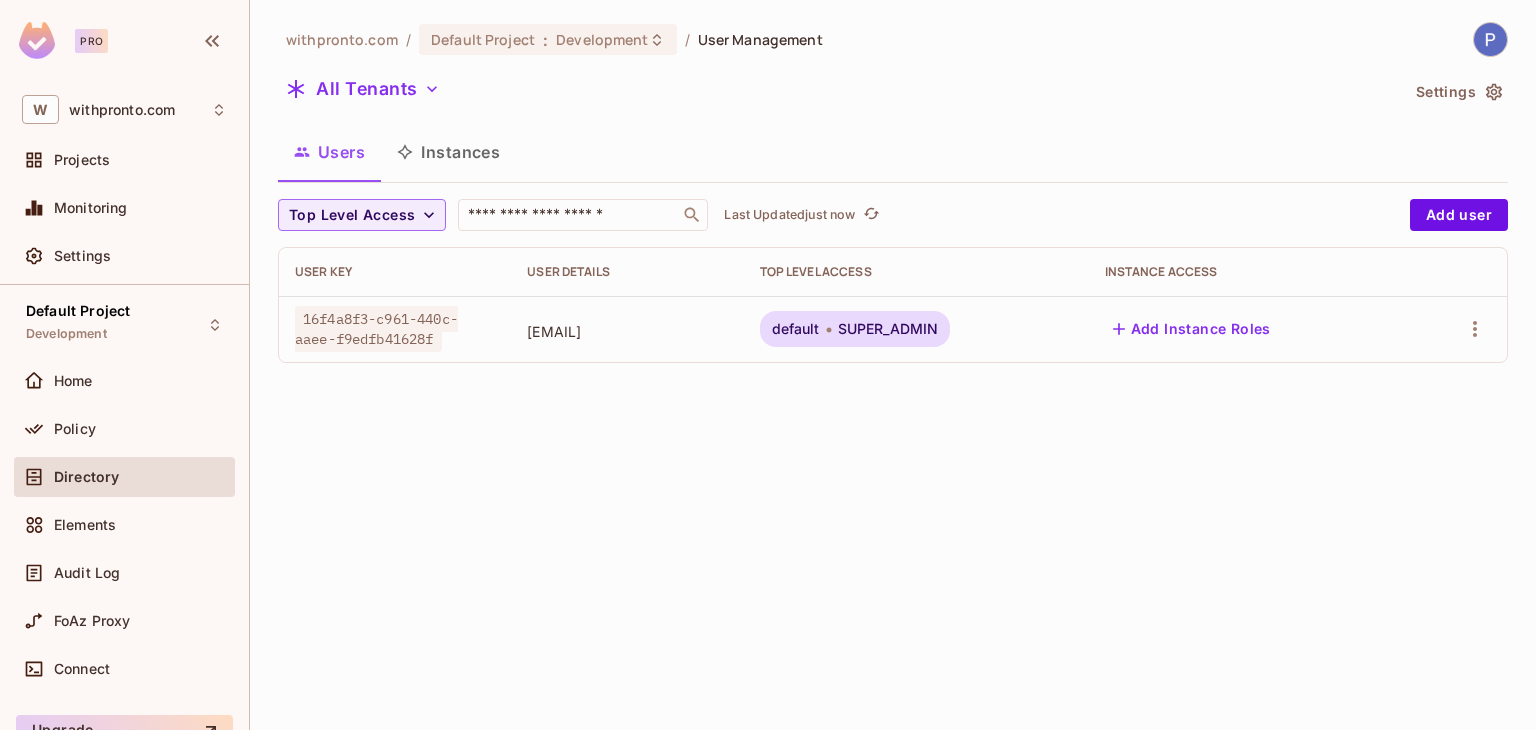 click on "withpronto.com / Default Project : Development / User Management All Tenants Settings Users Instances Top Level Access ​ Last Updated  just now Add user User Key User Details Top Level Access Instance Access 16f4a8f3-c961-440c-aaee-f9edfb41628f   [EMAIL] default SUPER_ADMIN Add Instance Roles" at bounding box center [893, 365] 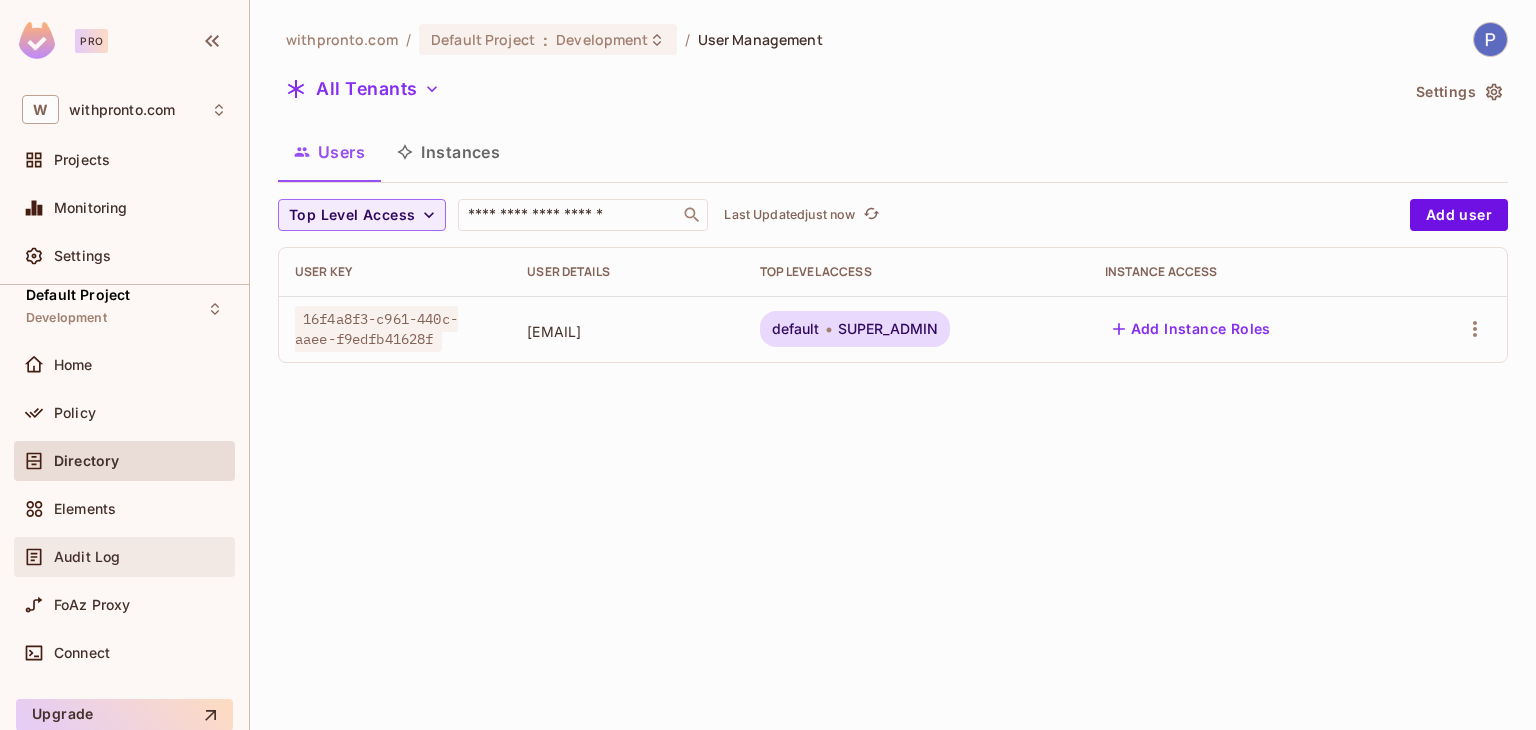 scroll, scrollTop: 0, scrollLeft: 0, axis: both 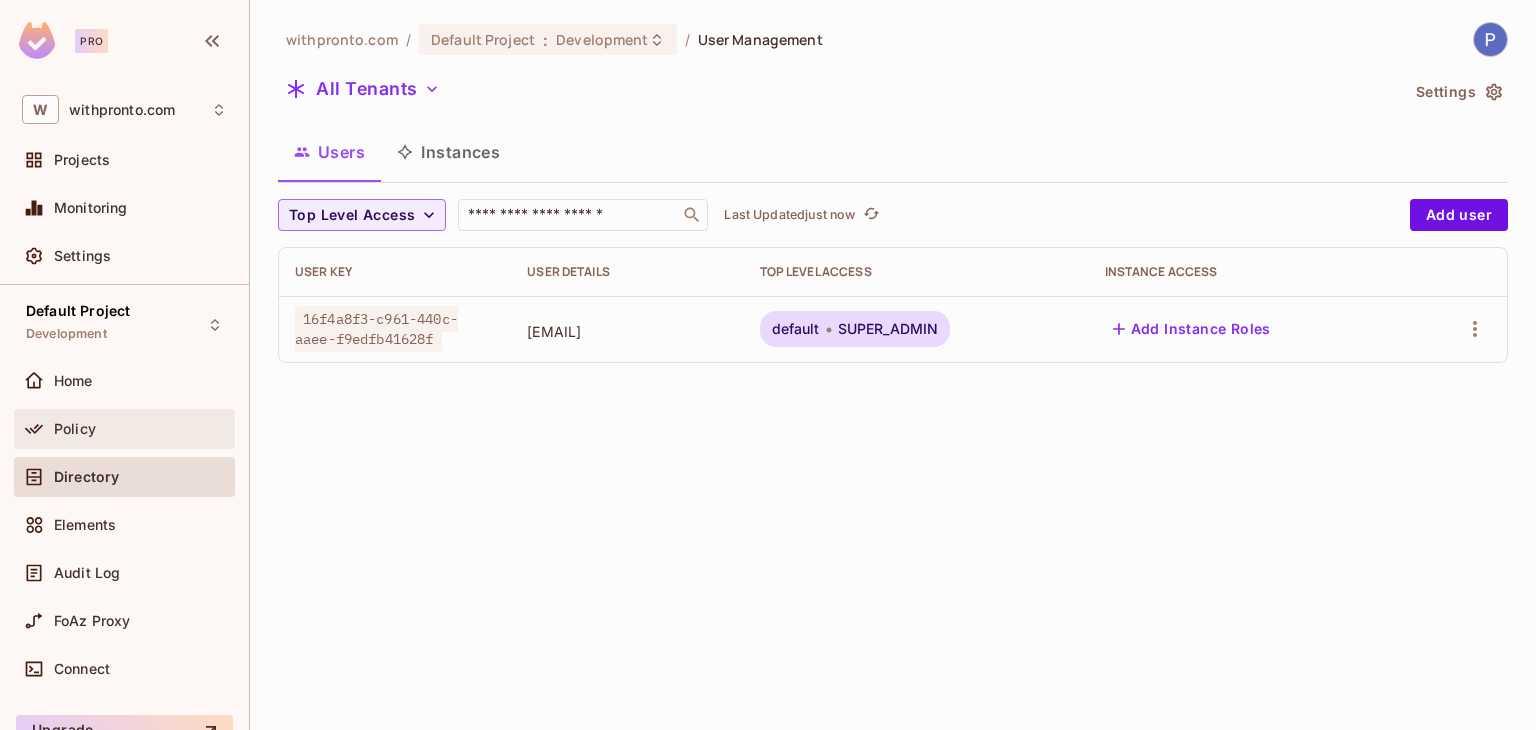 click on "Policy" at bounding box center (124, 429) 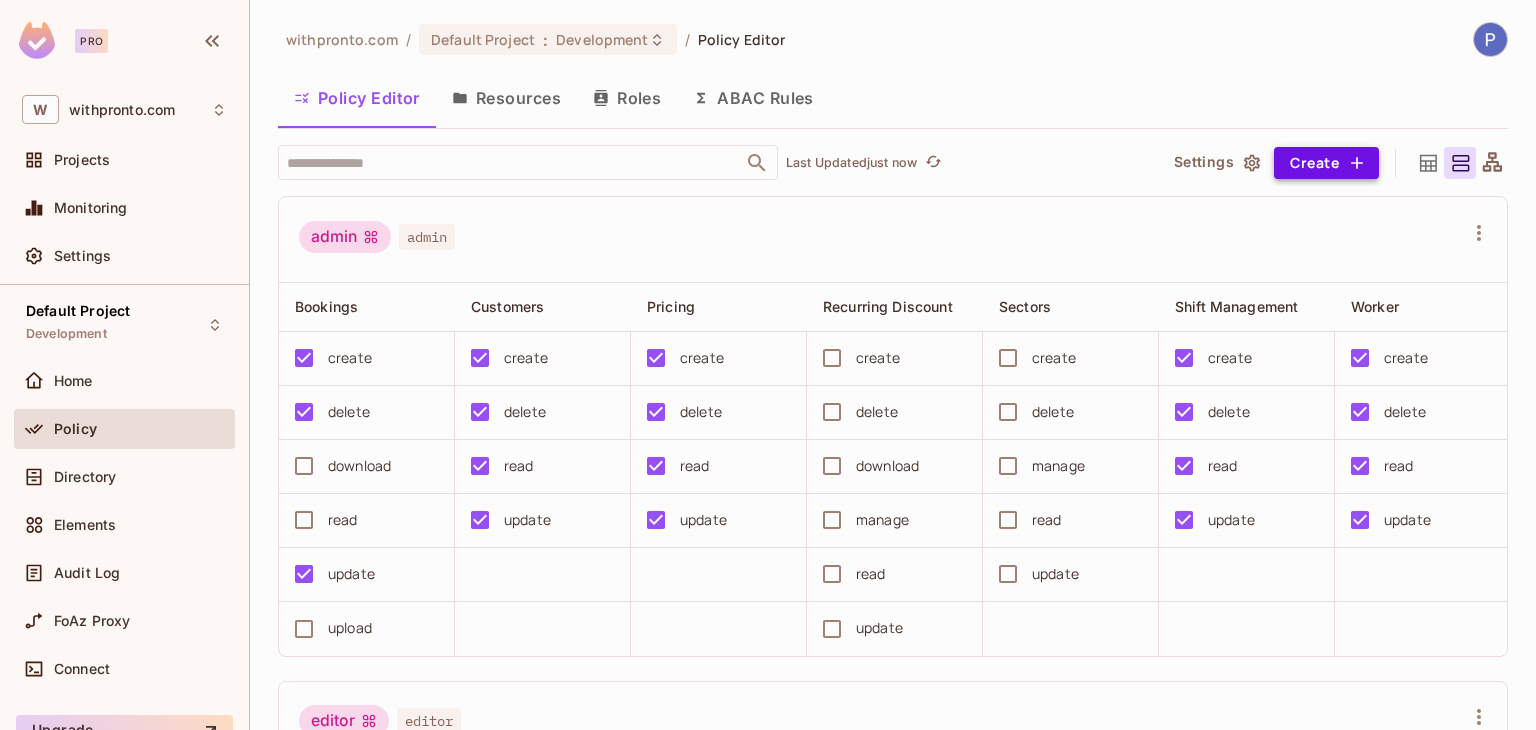click on "Create" at bounding box center (1326, 163) 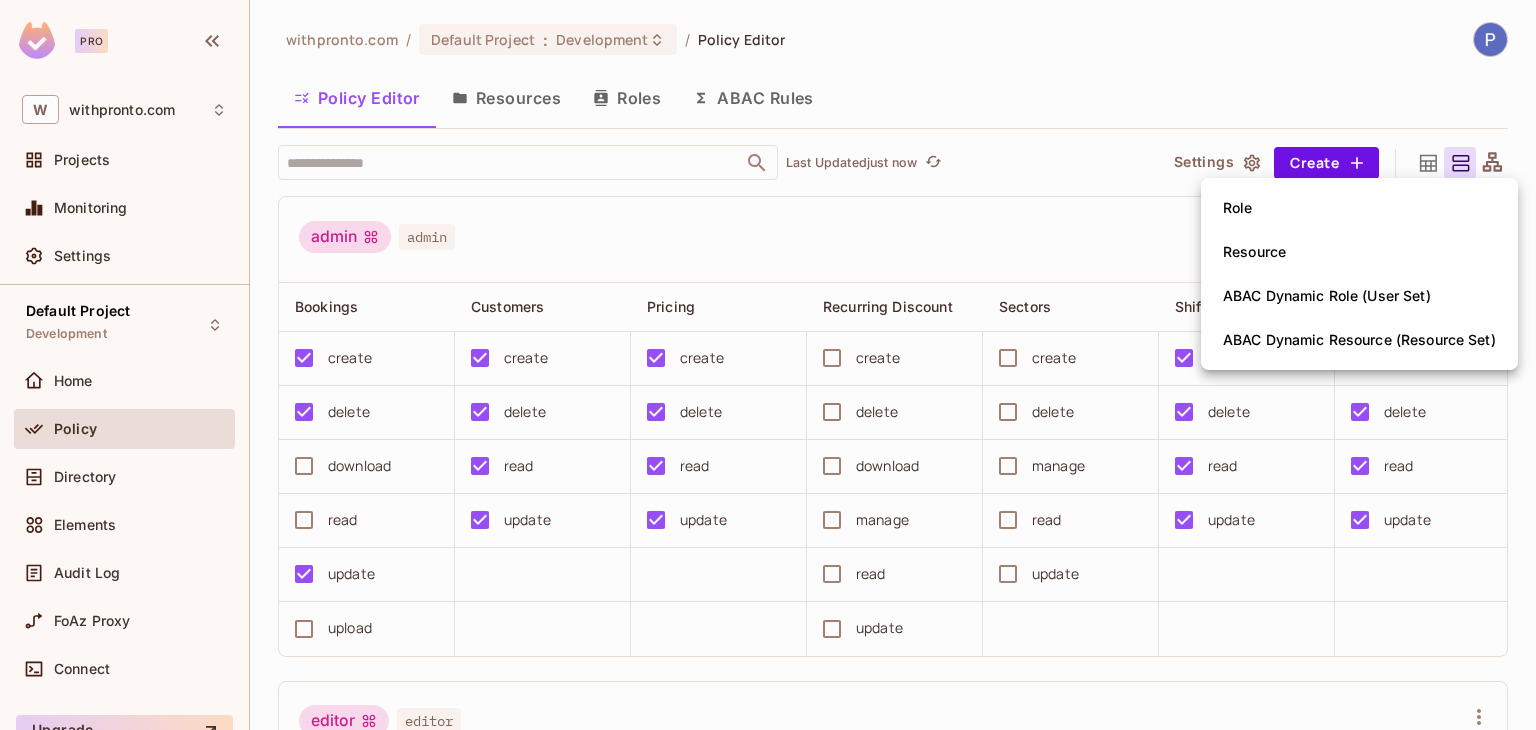 click on "Role" at bounding box center (1359, 208) 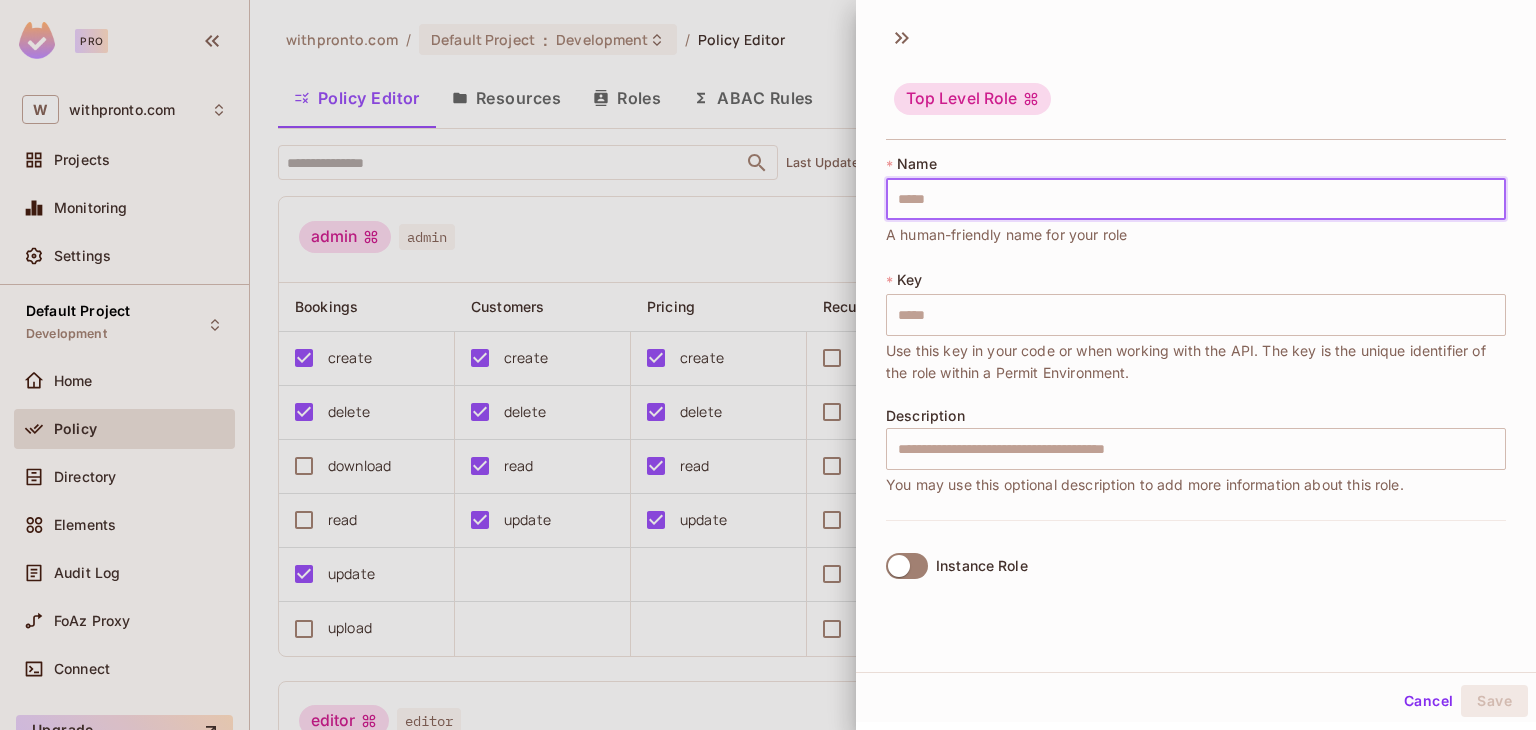 click at bounding box center (1196, 199) 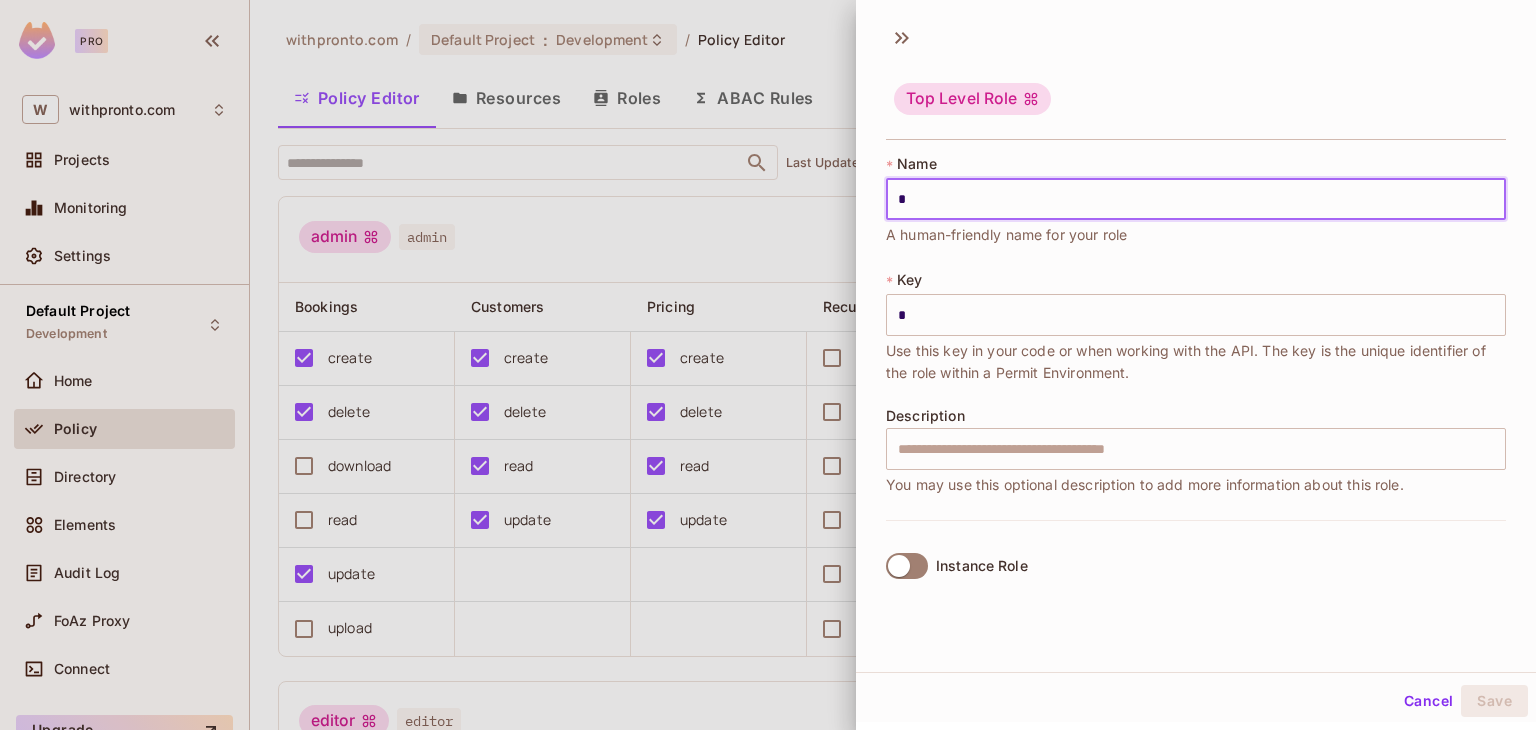 type on "**" 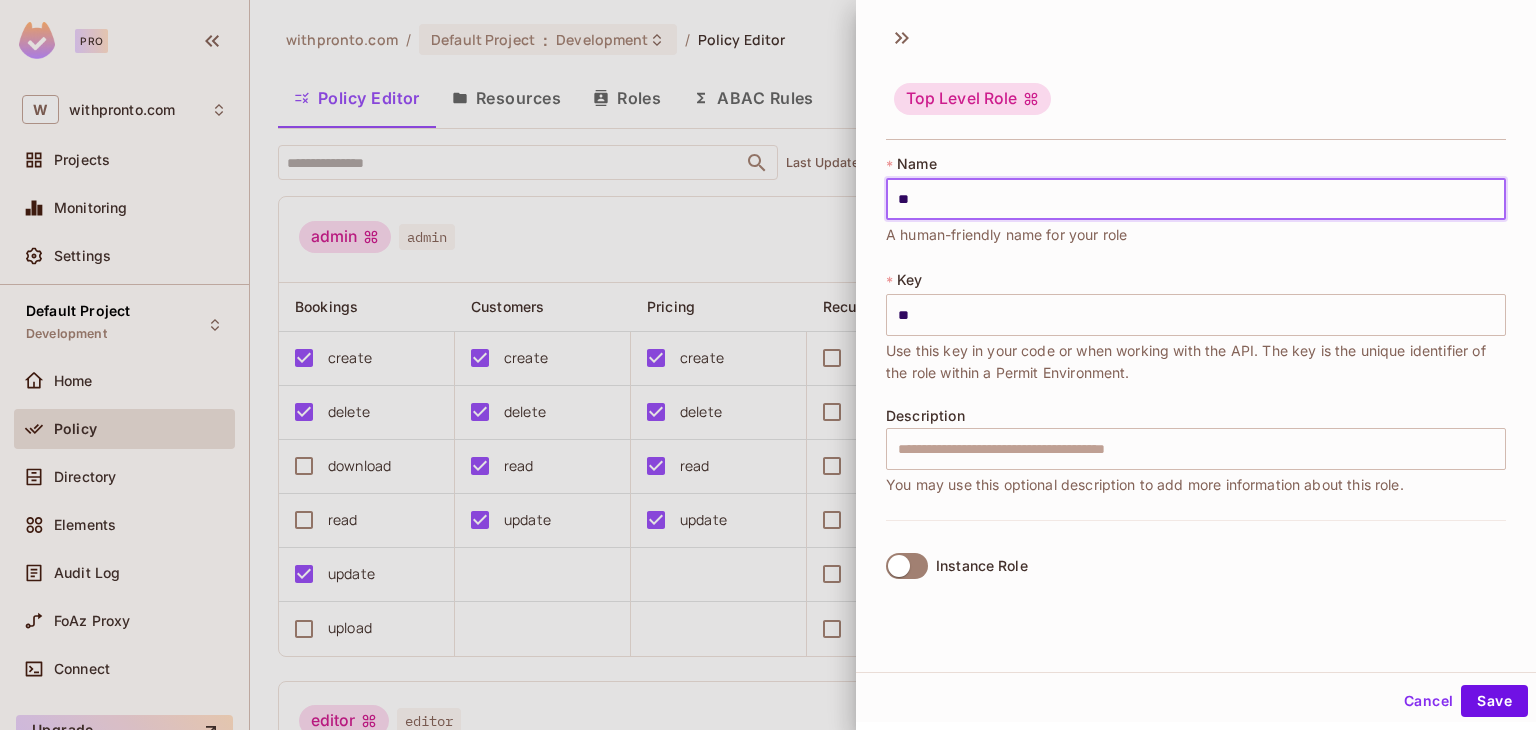 type on "***" 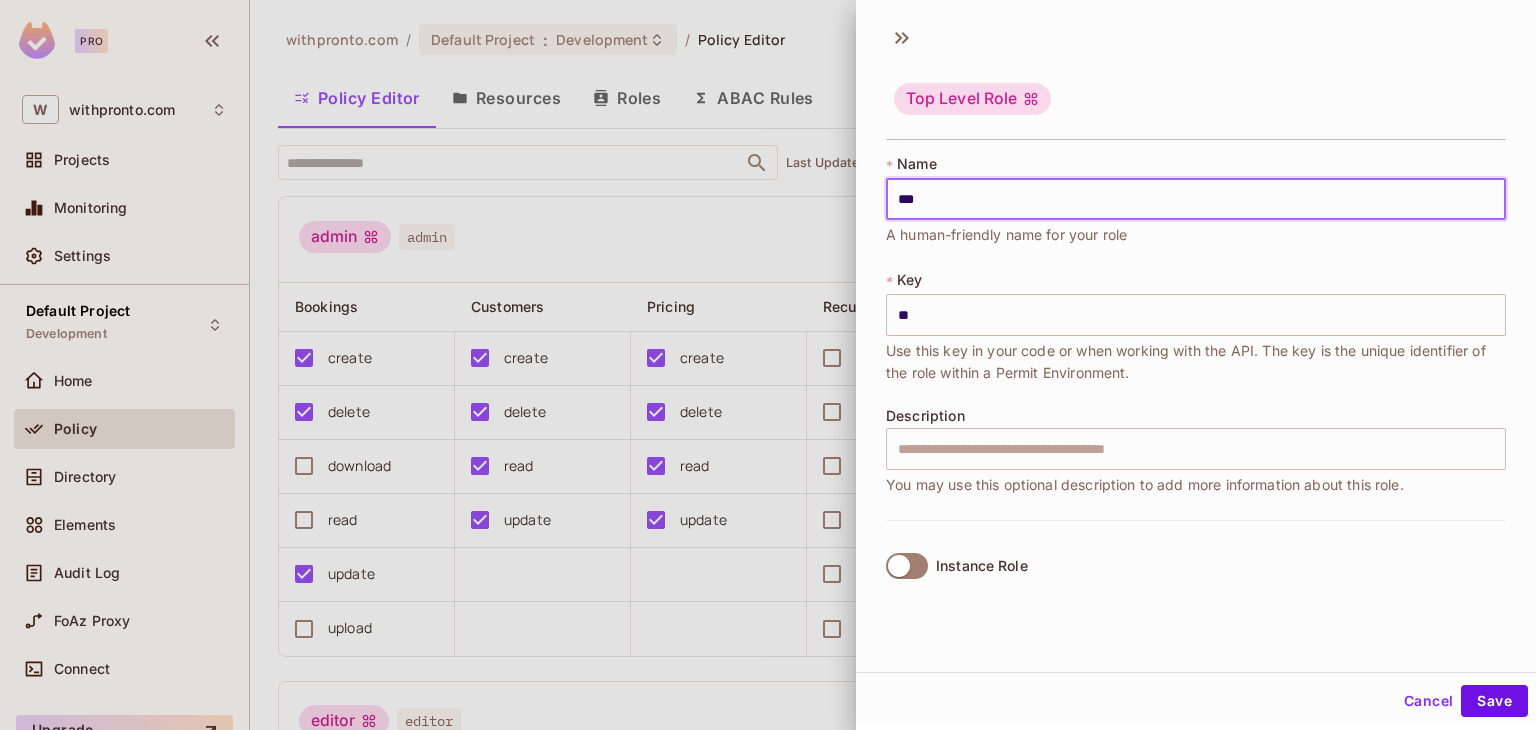 type on "***" 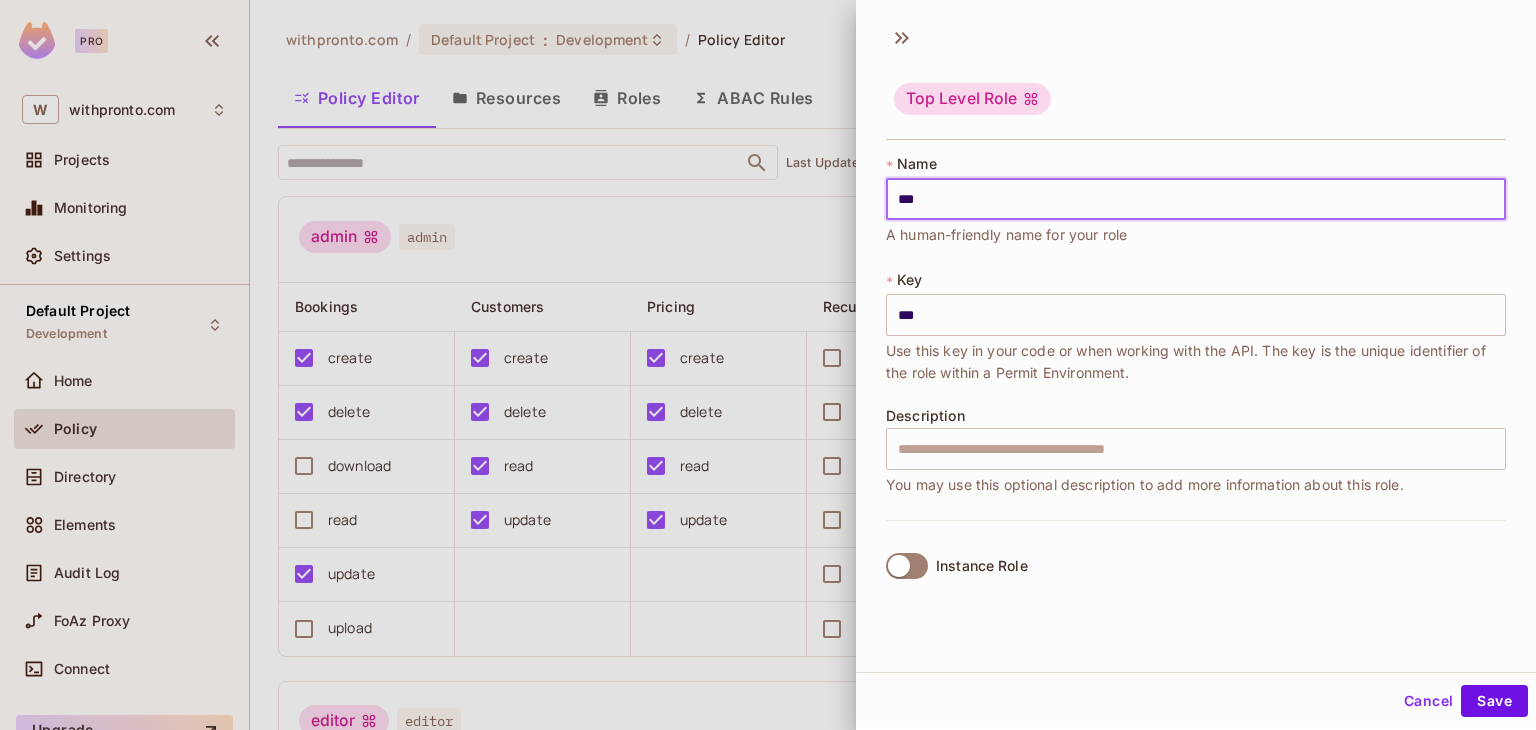type on "****" 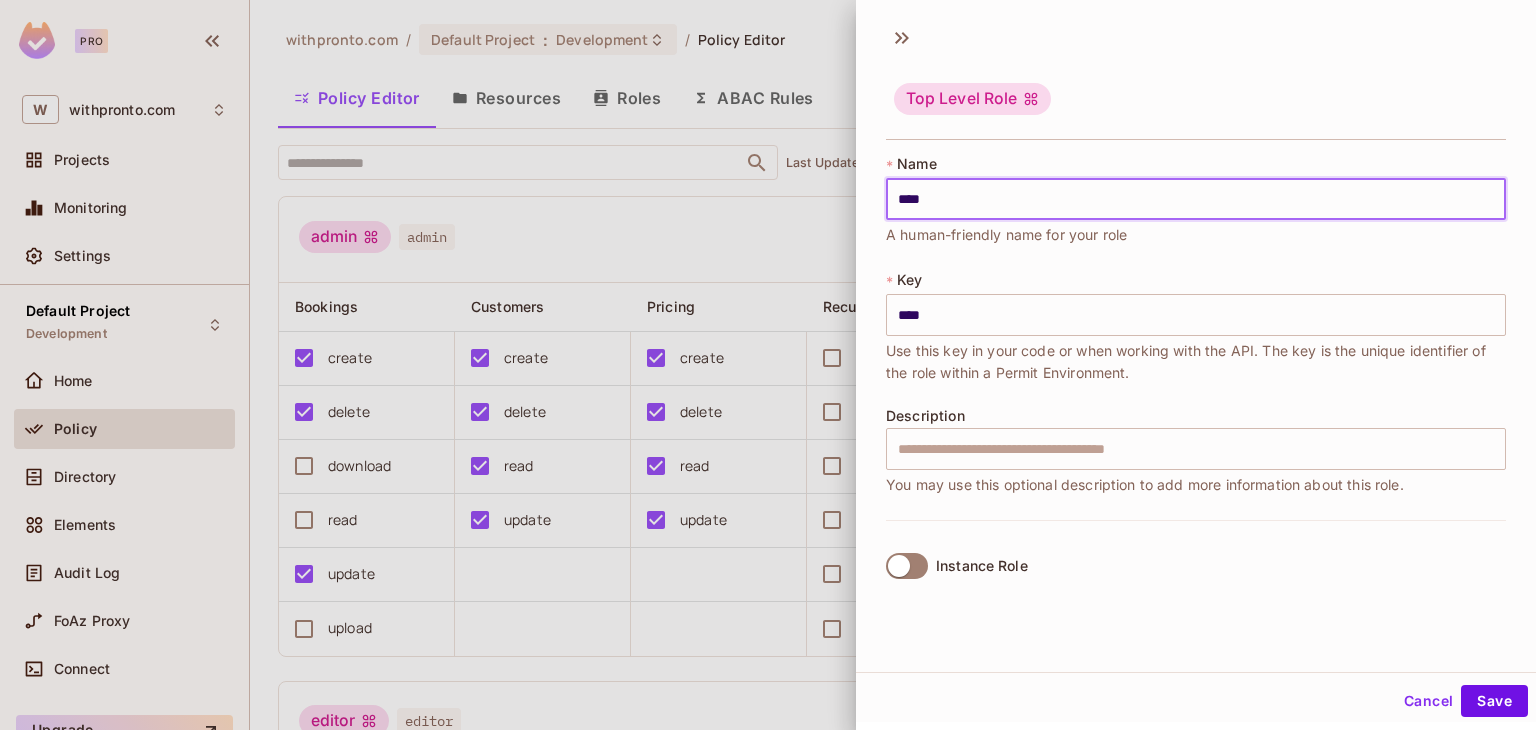 type on "*****" 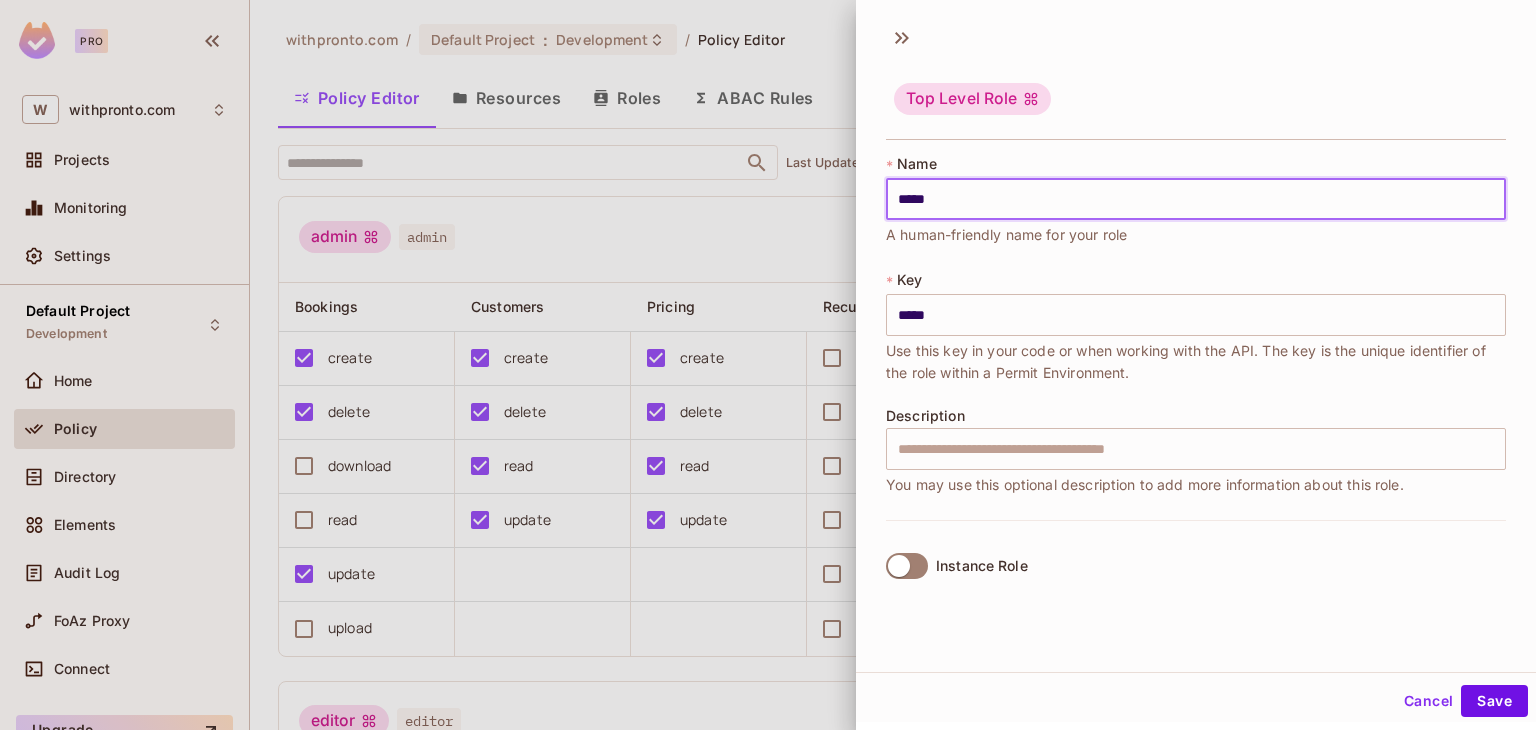 type on "******" 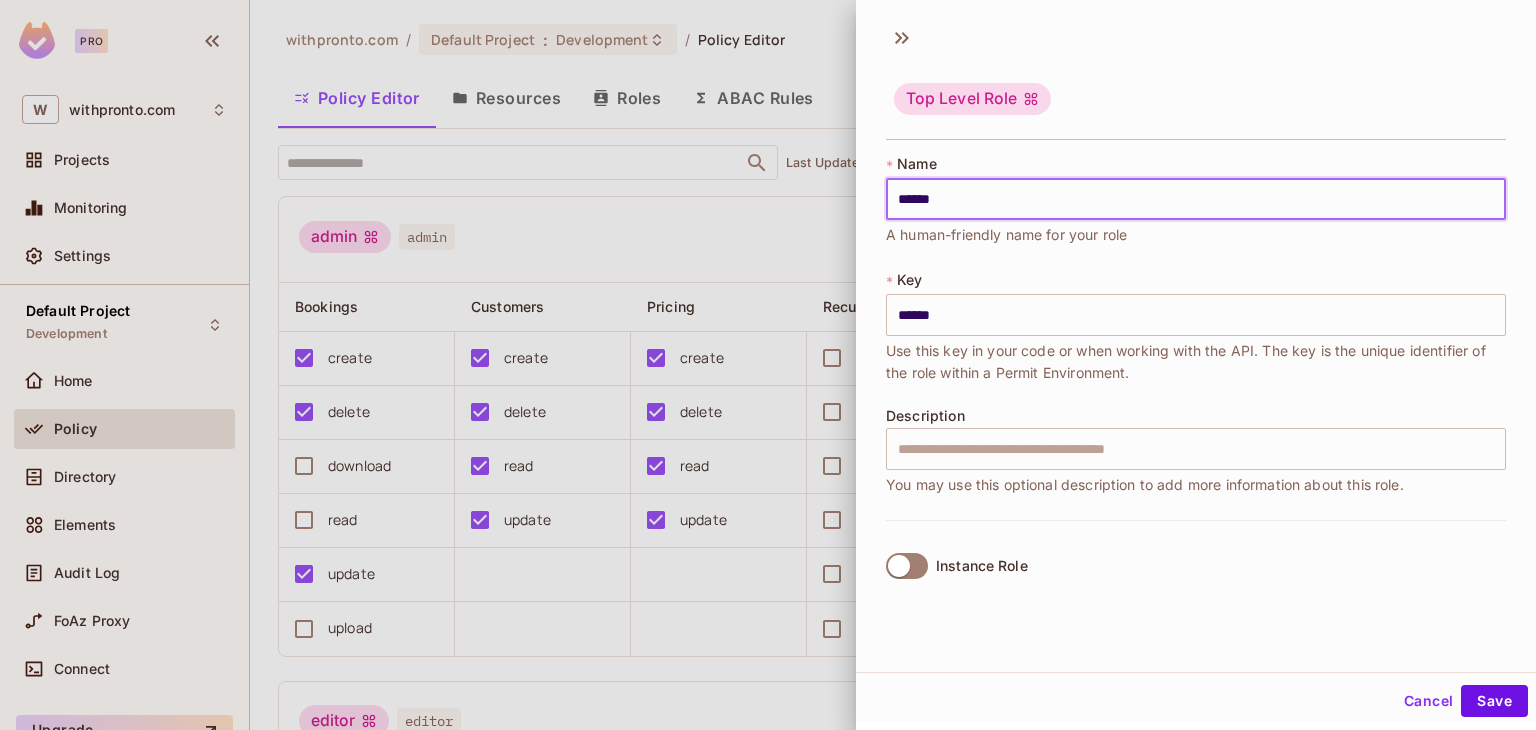 type on "*******" 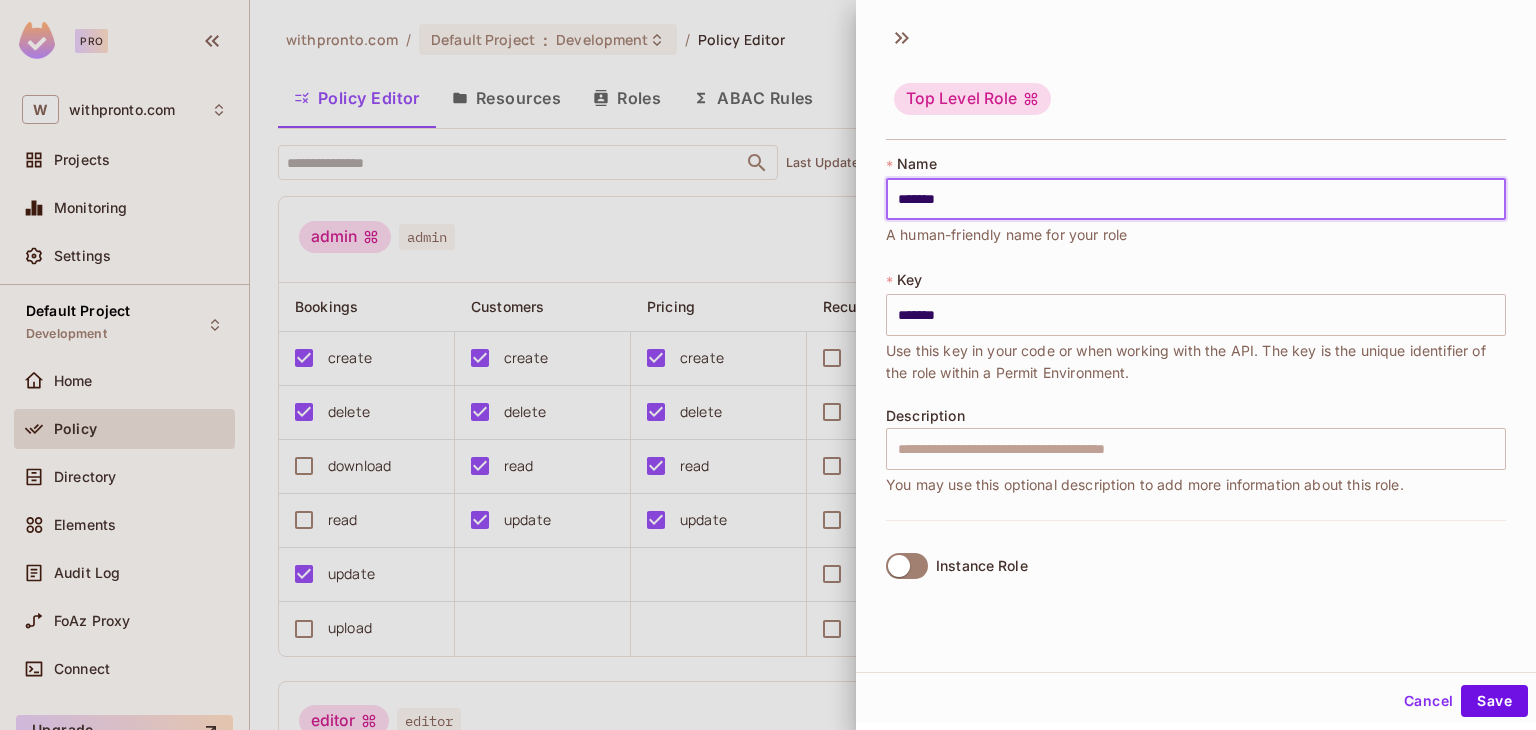type on "********" 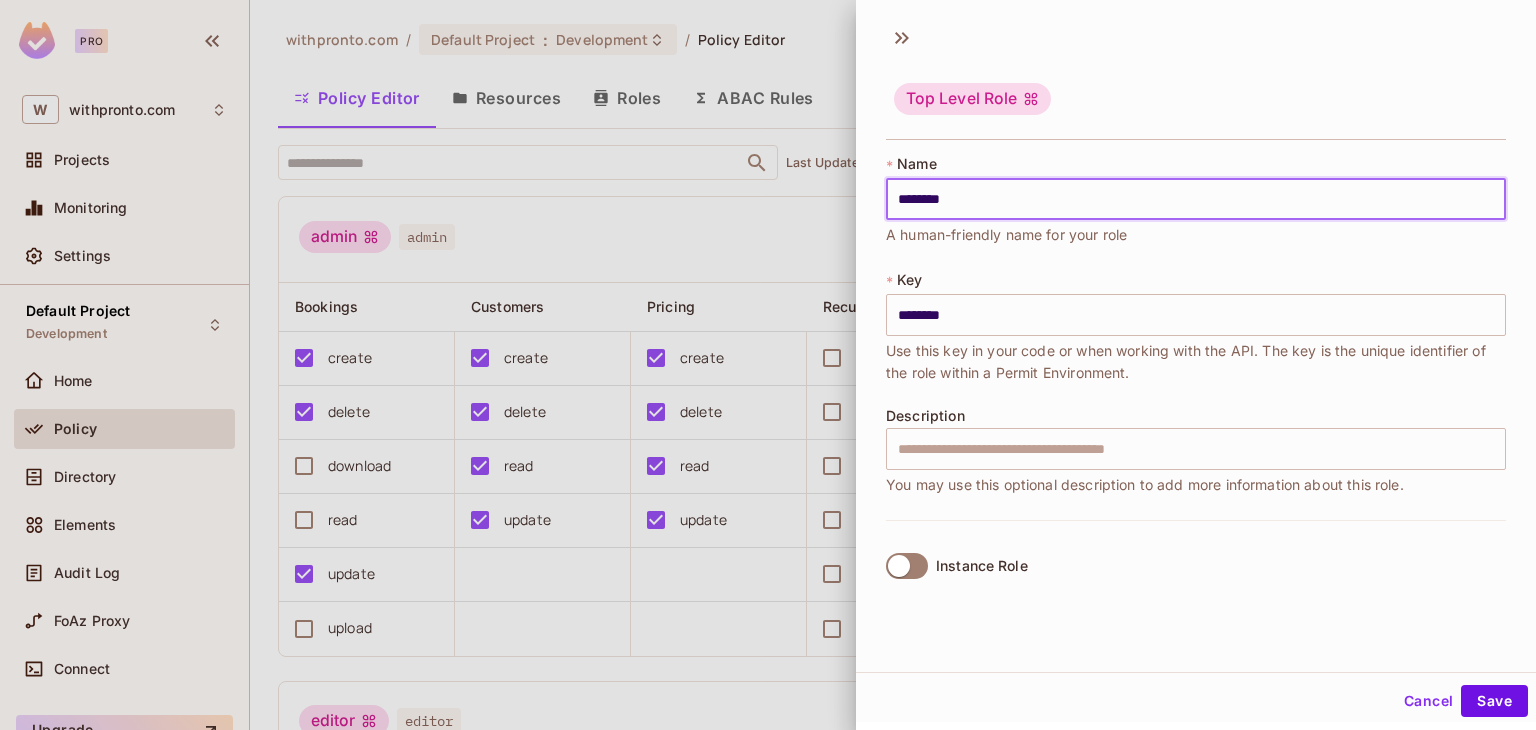type on "*******" 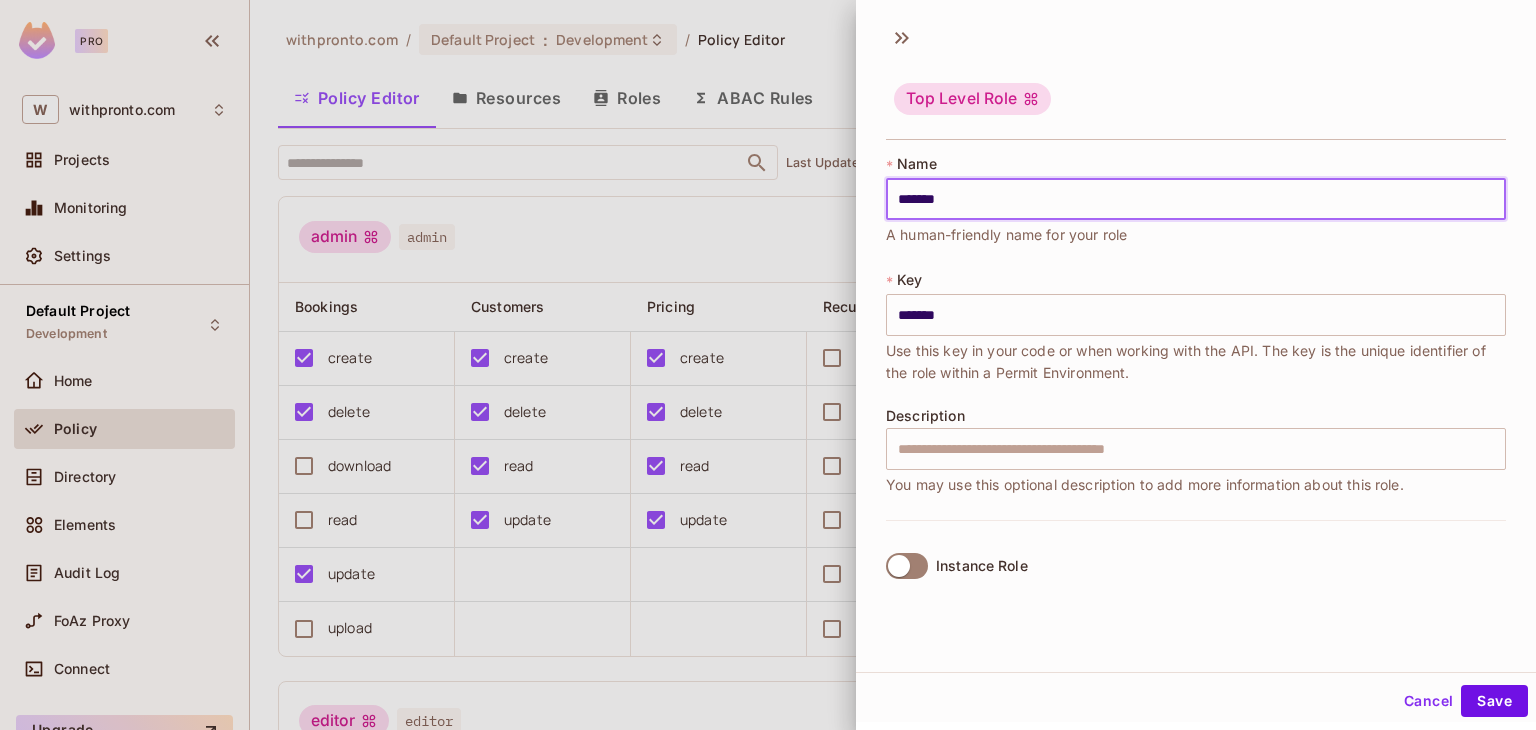type on "********" 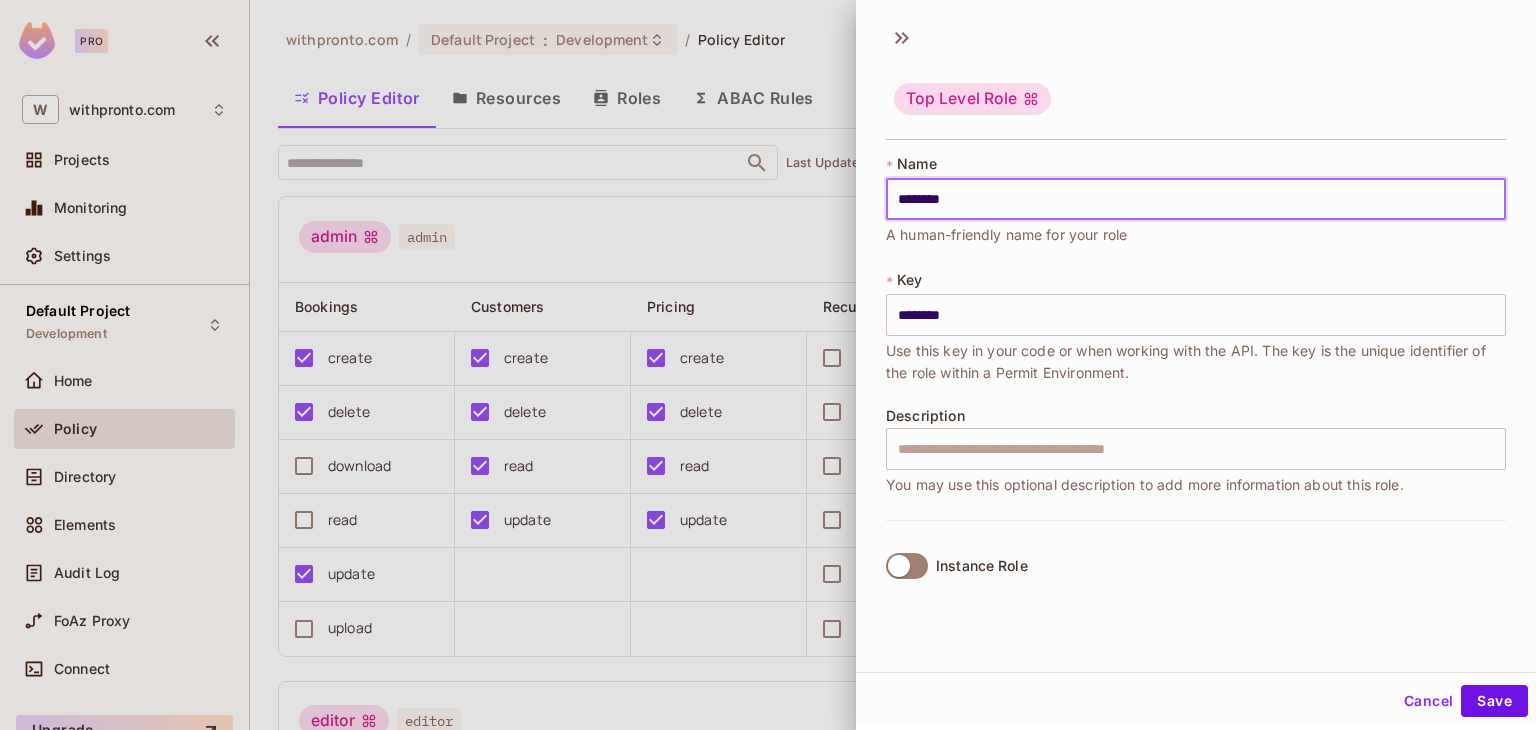 type on "*********" 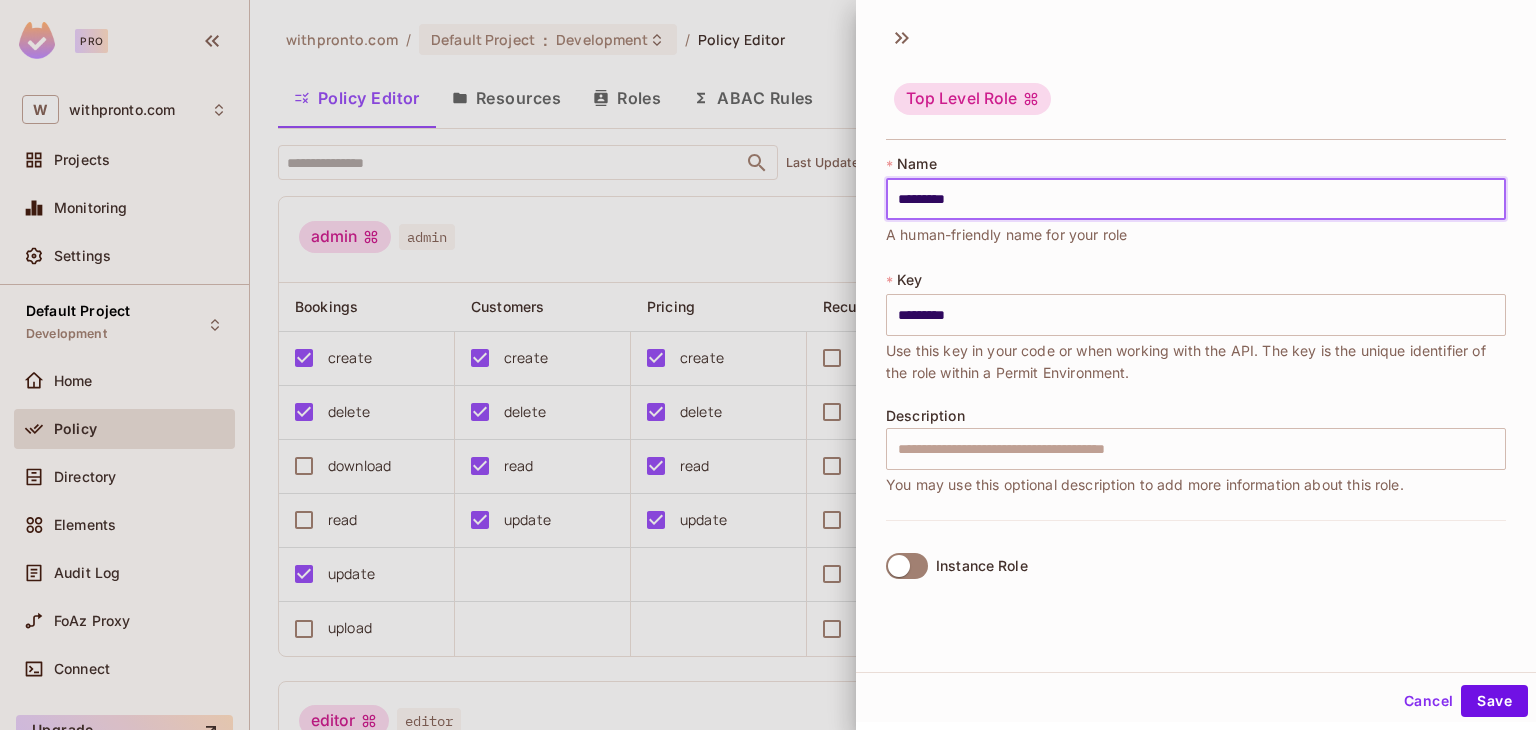 type on "**********" 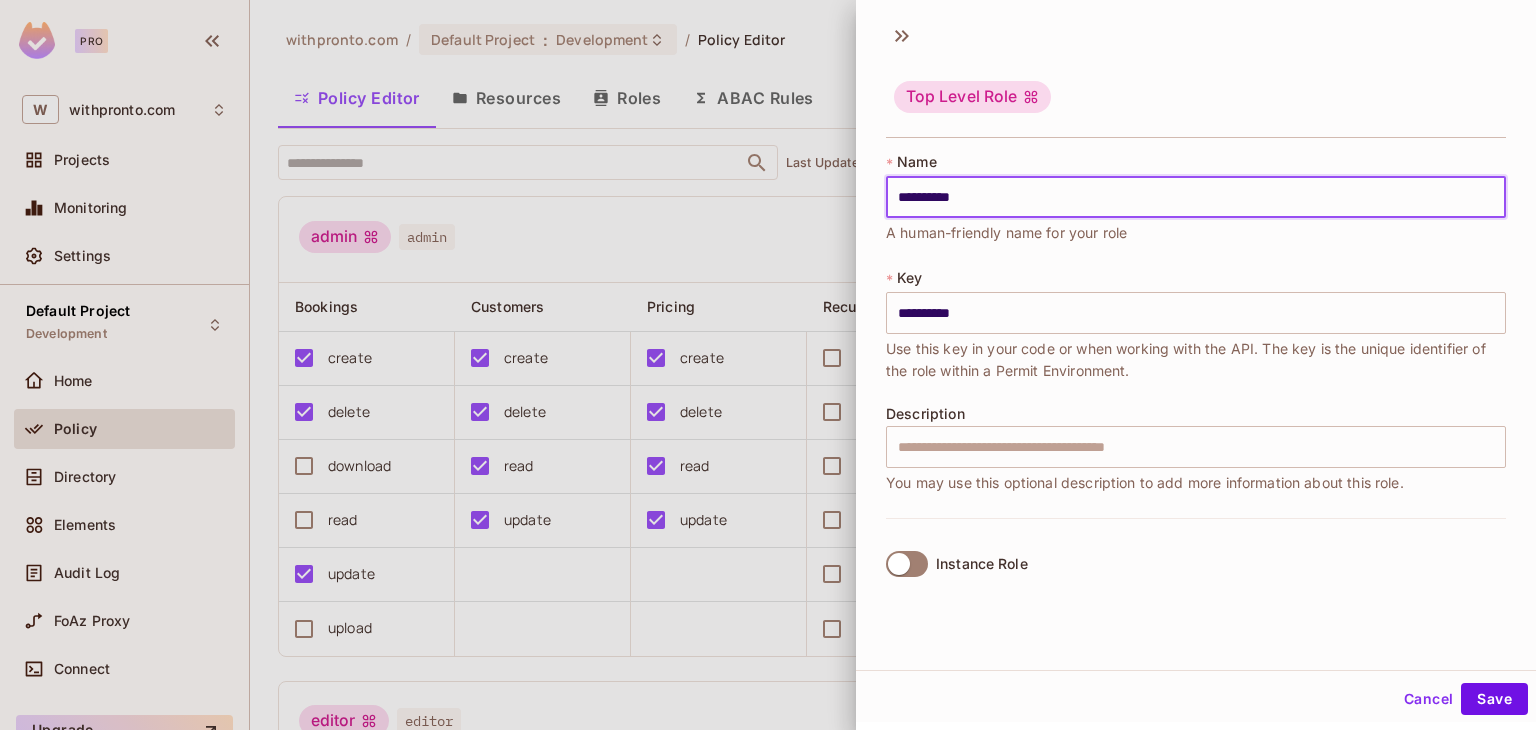 scroll, scrollTop: 3, scrollLeft: 0, axis: vertical 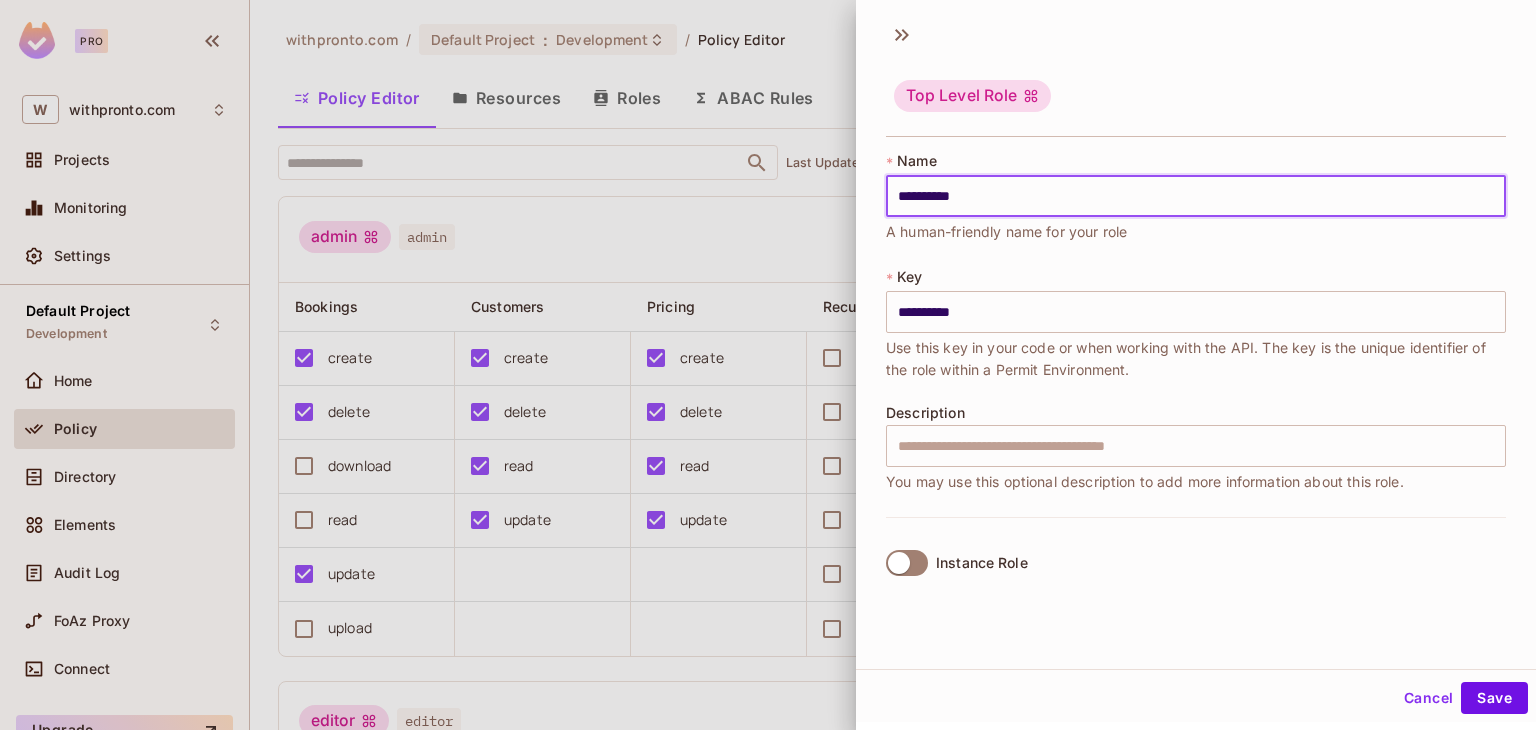 type on "**********" 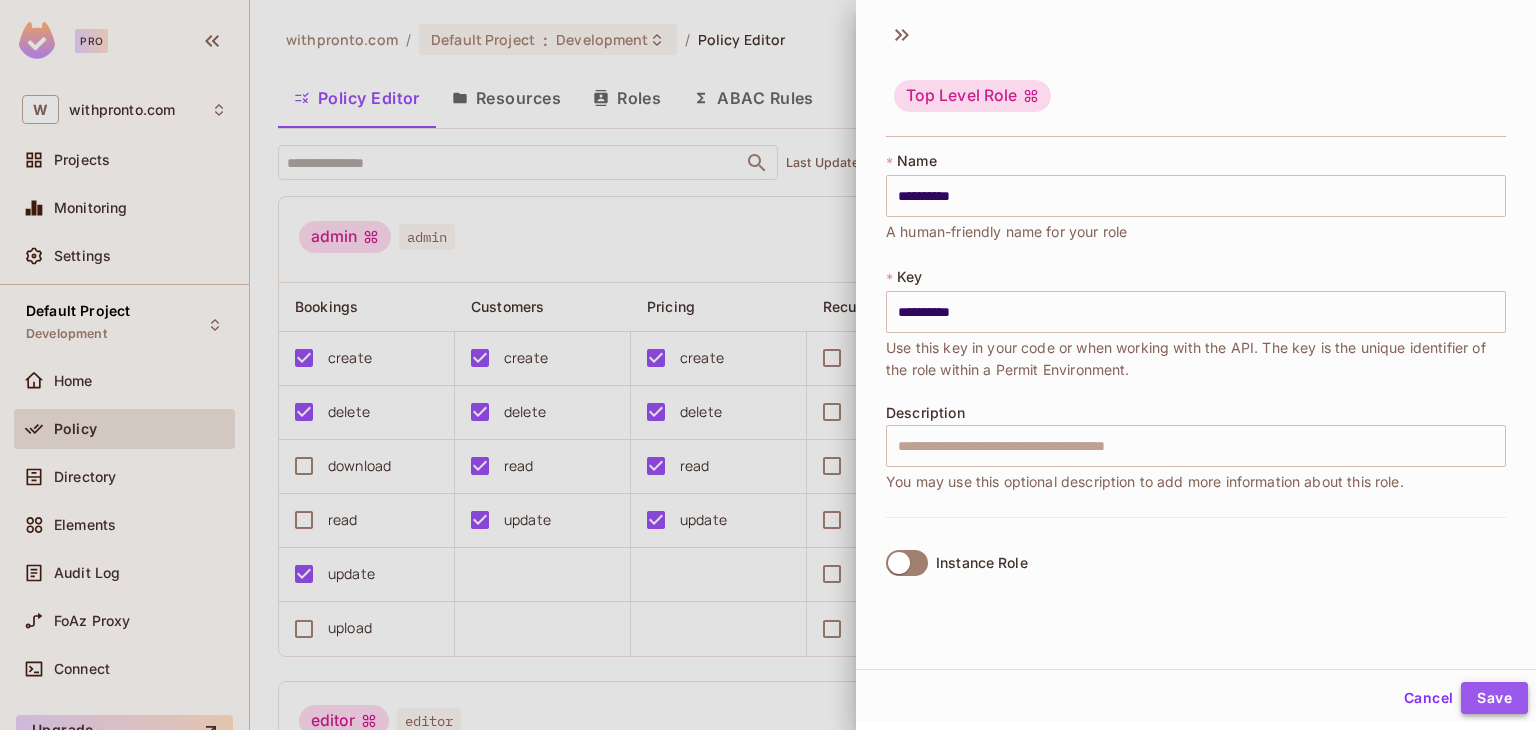 click on "Save" at bounding box center [1494, 698] 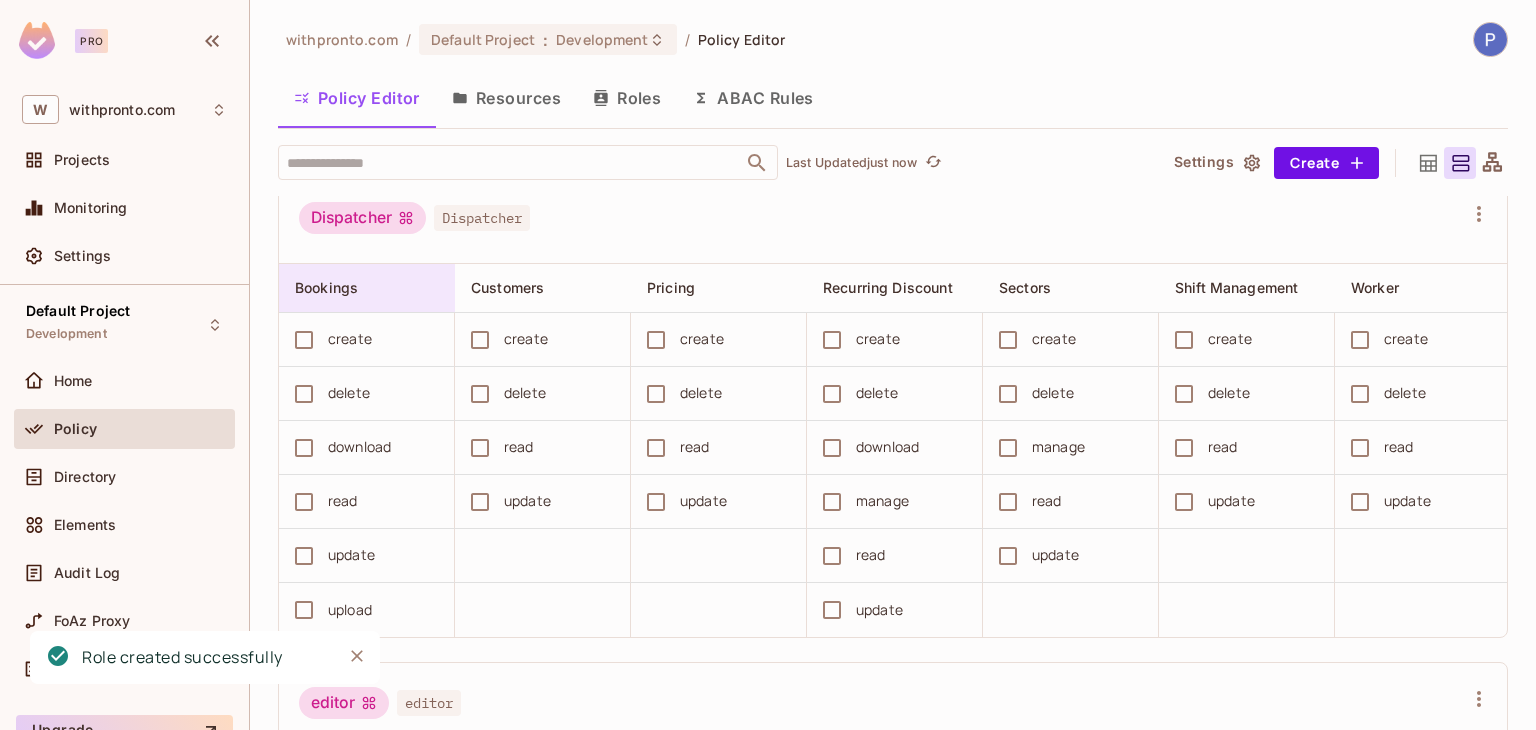 scroll, scrollTop: 500, scrollLeft: 0, axis: vertical 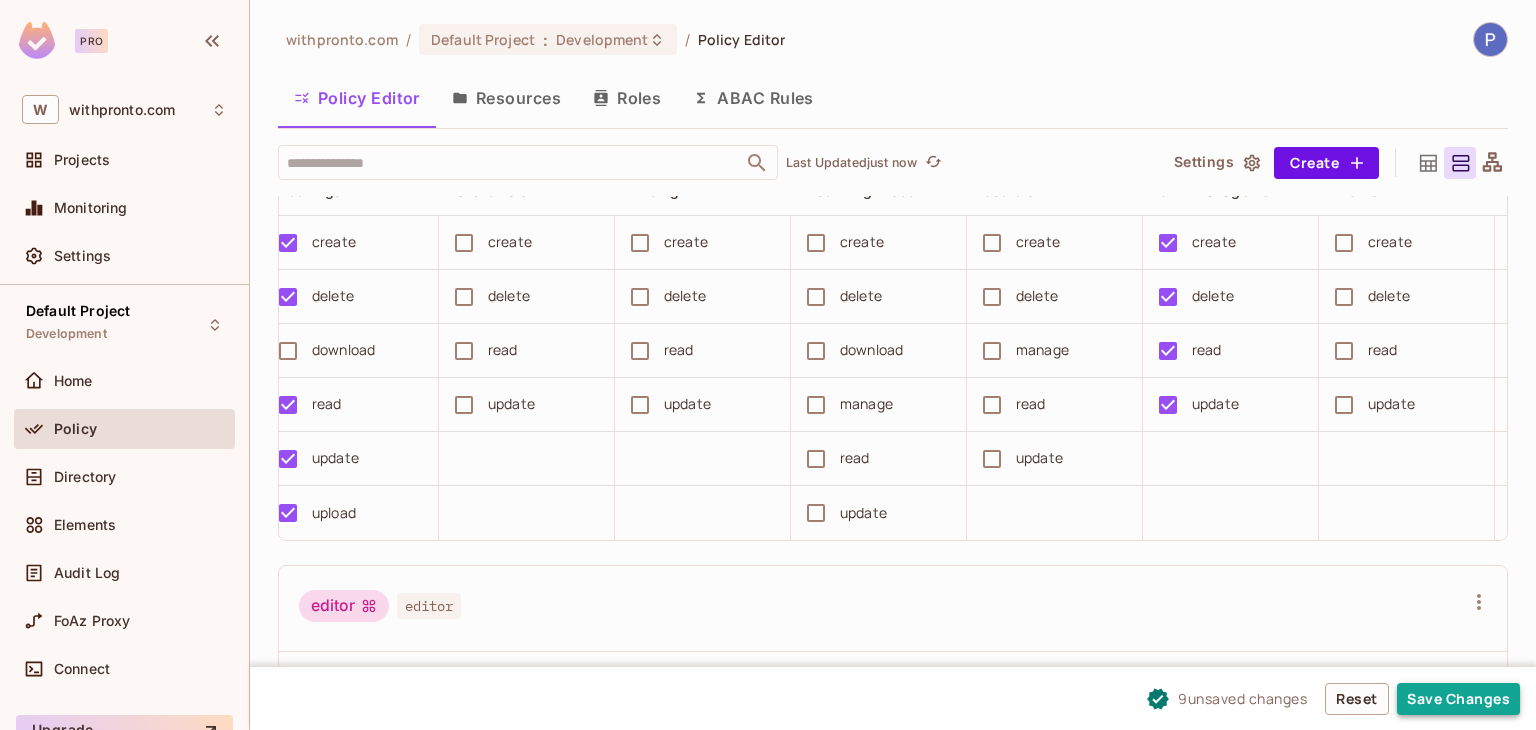click on "Save Changes" at bounding box center (1458, 699) 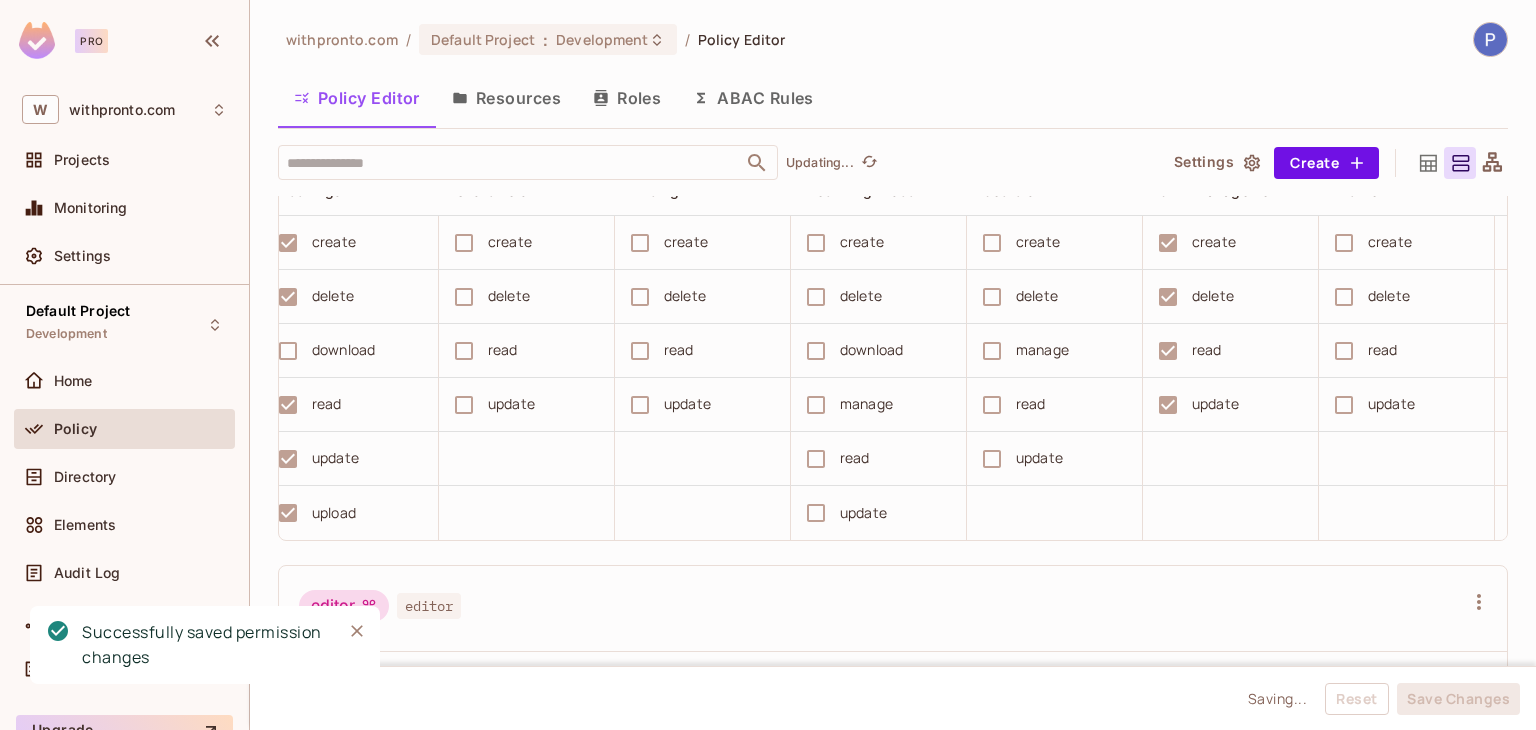 scroll, scrollTop: 0, scrollLeft: 0, axis: both 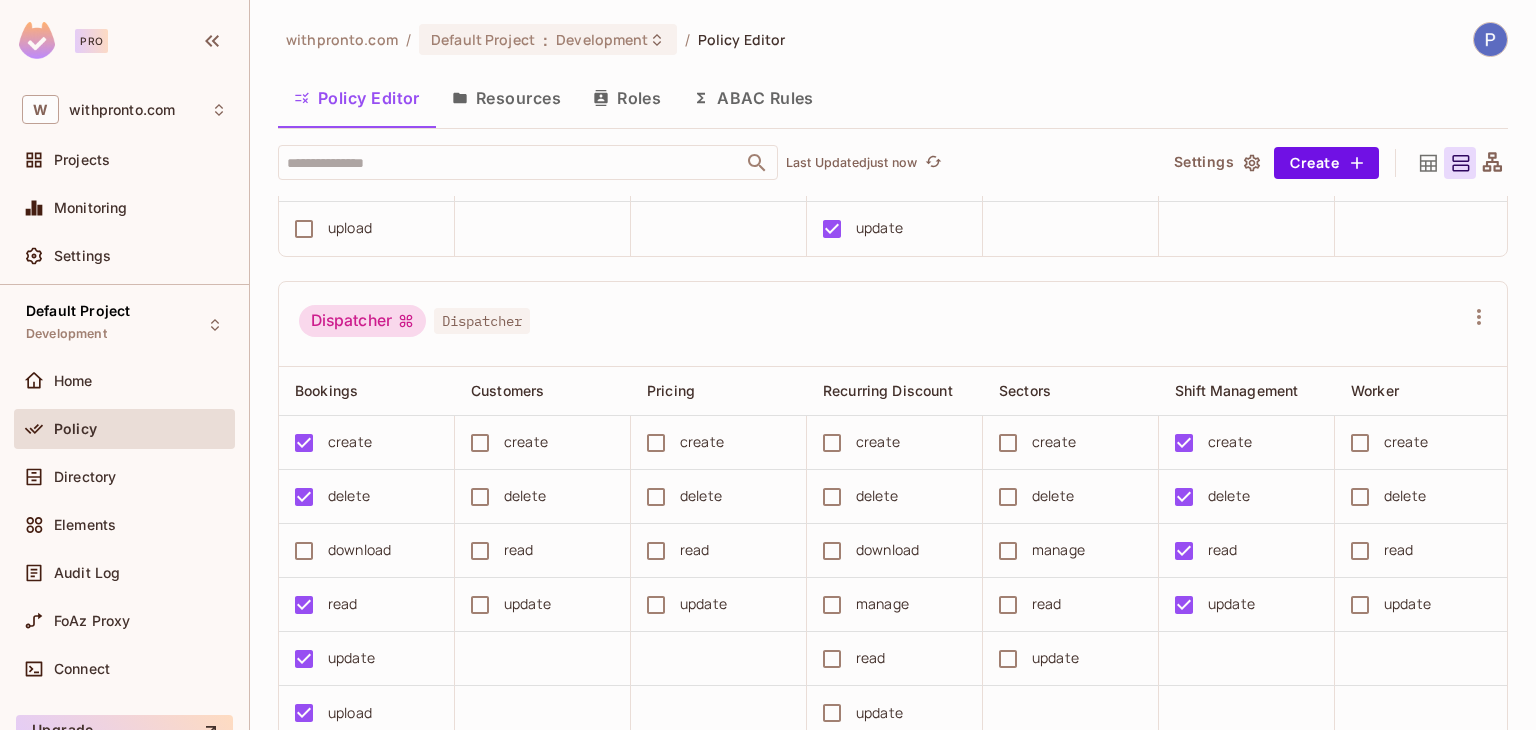 click on "Dispatcher Dispatcher" at bounding box center (414, 324) 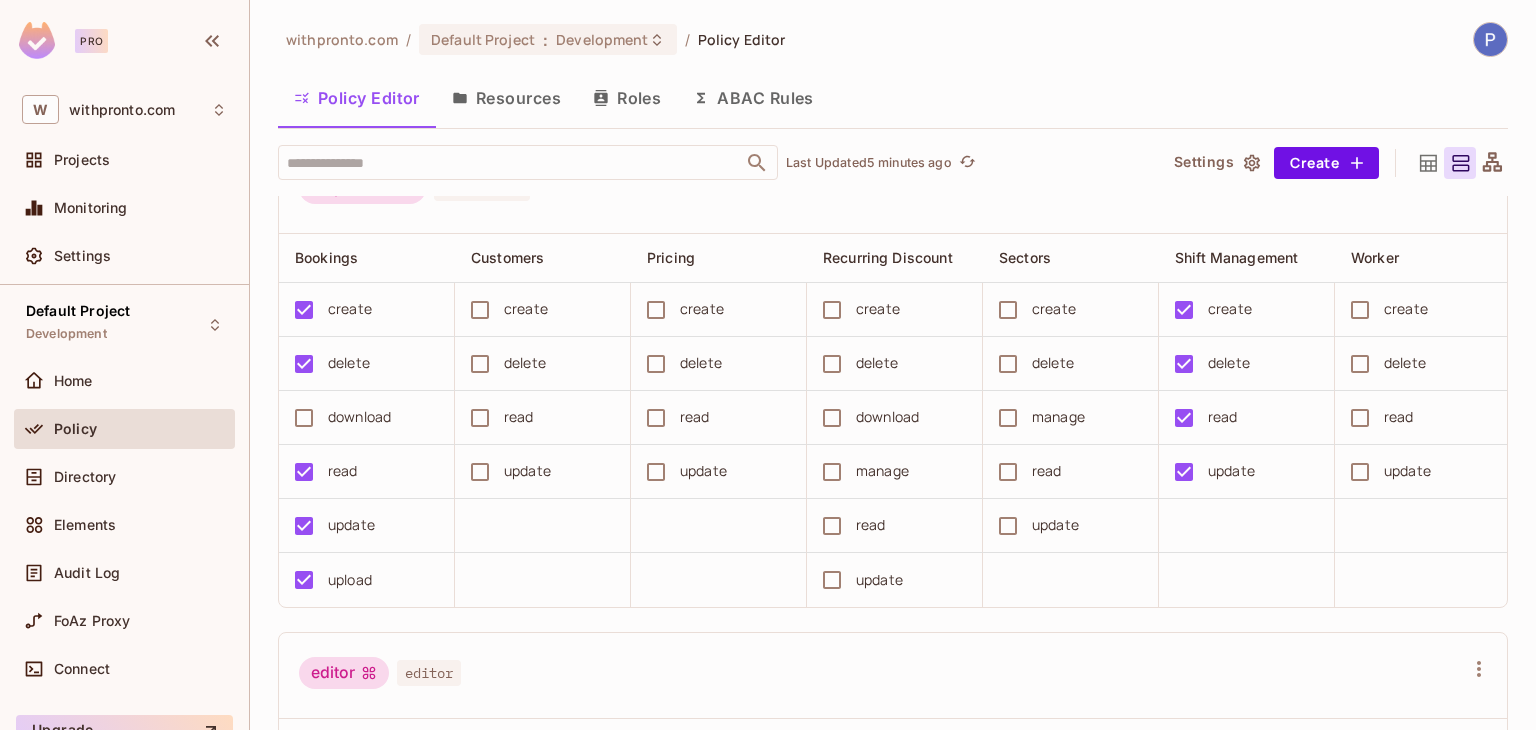 scroll, scrollTop: 500, scrollLeft: 0, axis: vertical 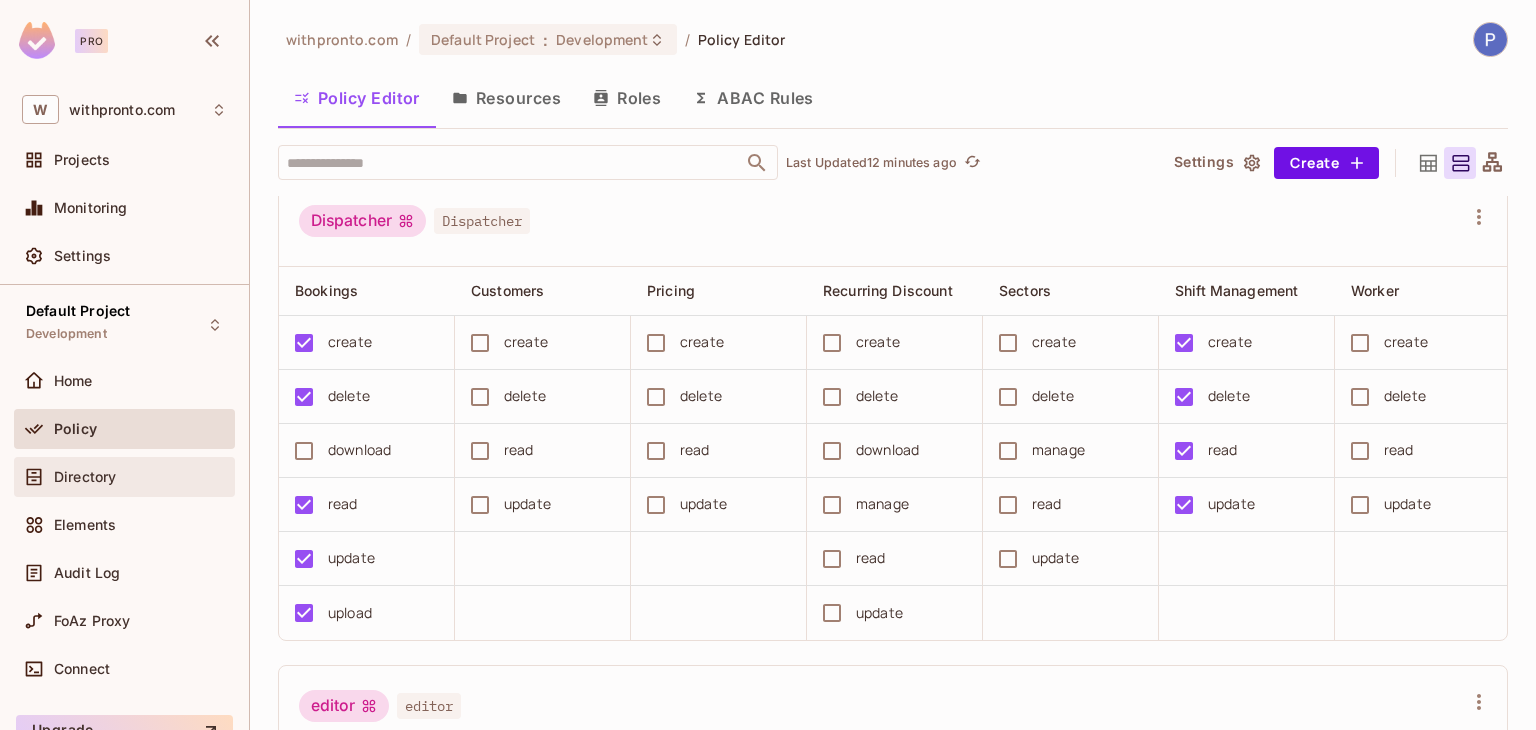 click on "Directory" at bounding box center [124, 477] 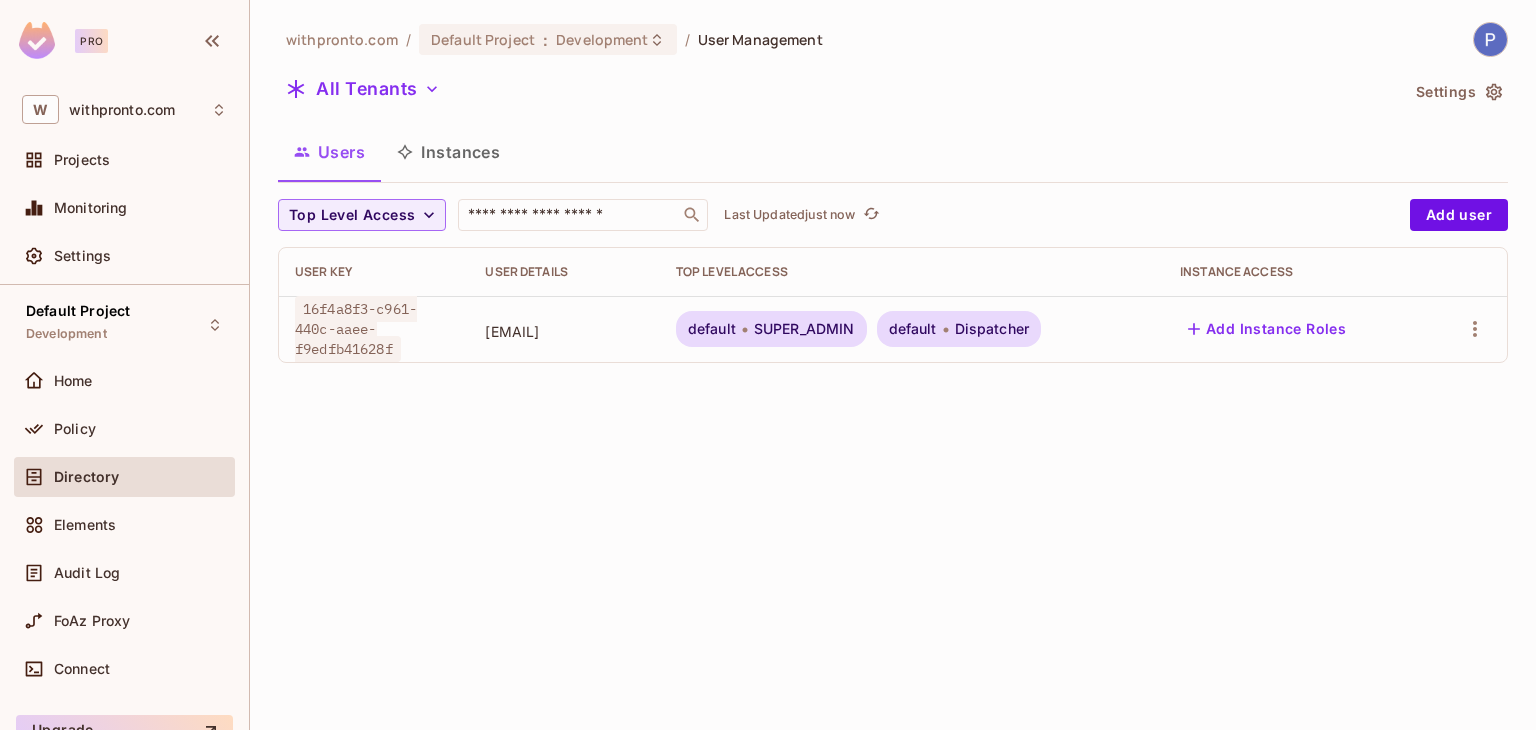 click on "SUPER_ADMIN" at bounding box center (804, 329) 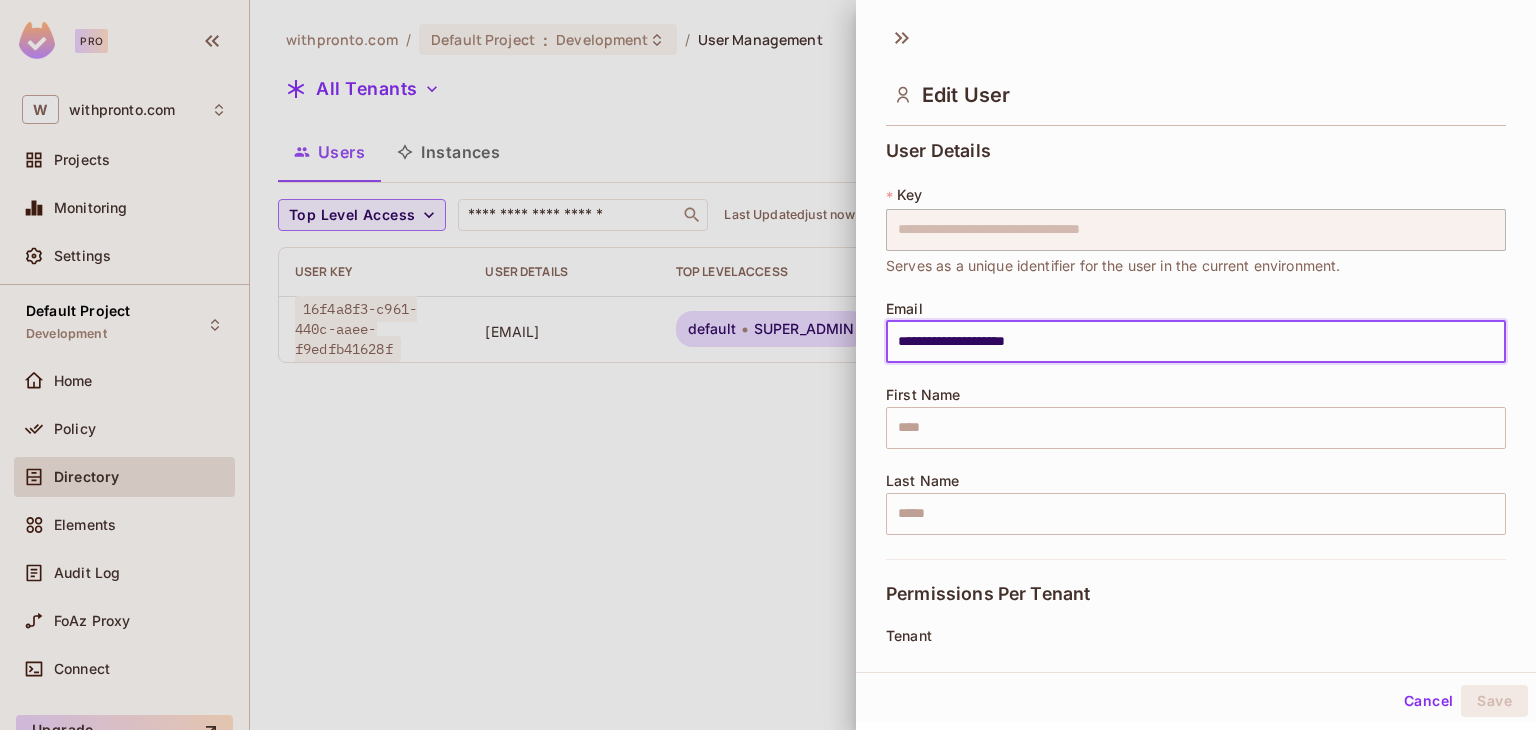 click at bounding box center [768, 365] 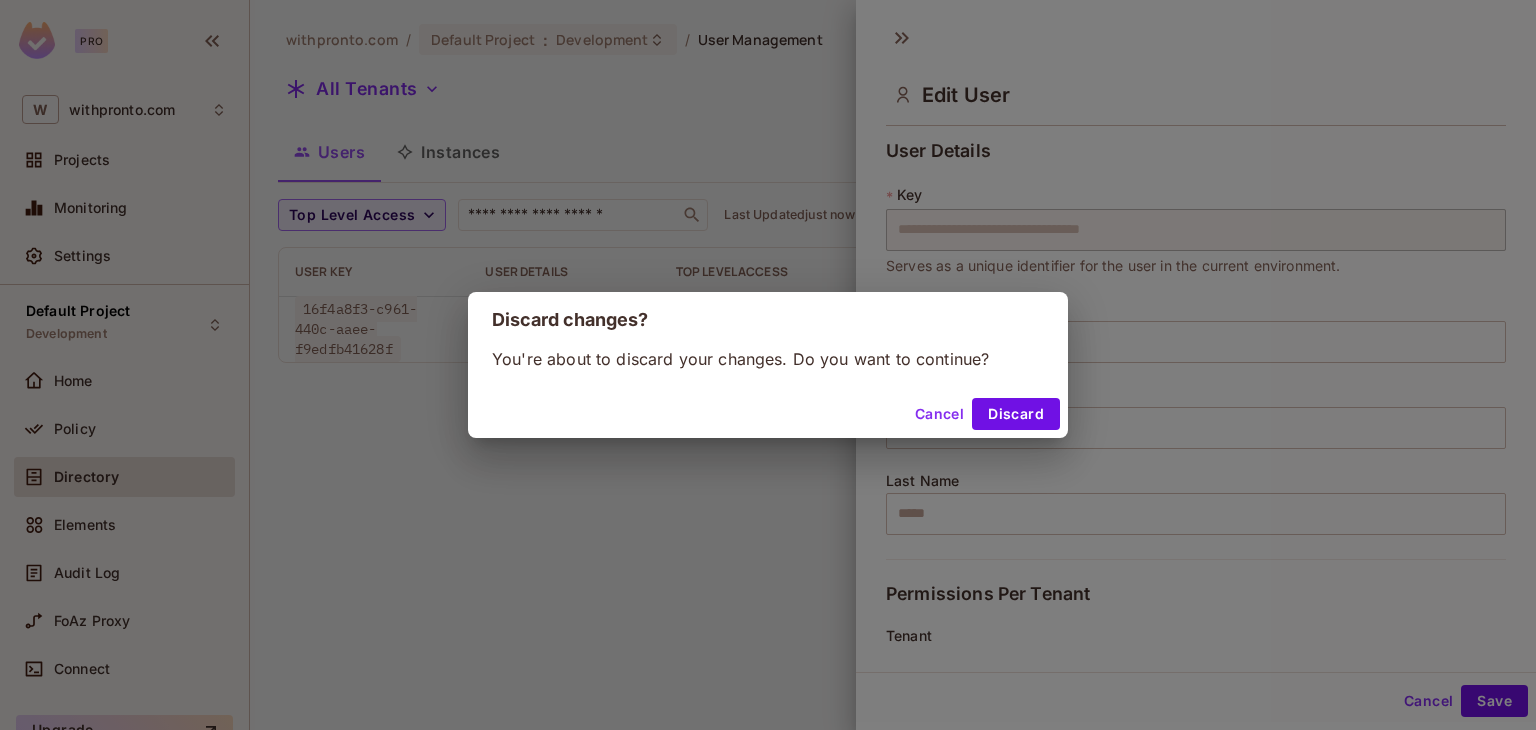 click on "Cancel" at bounding box center (939, 414) 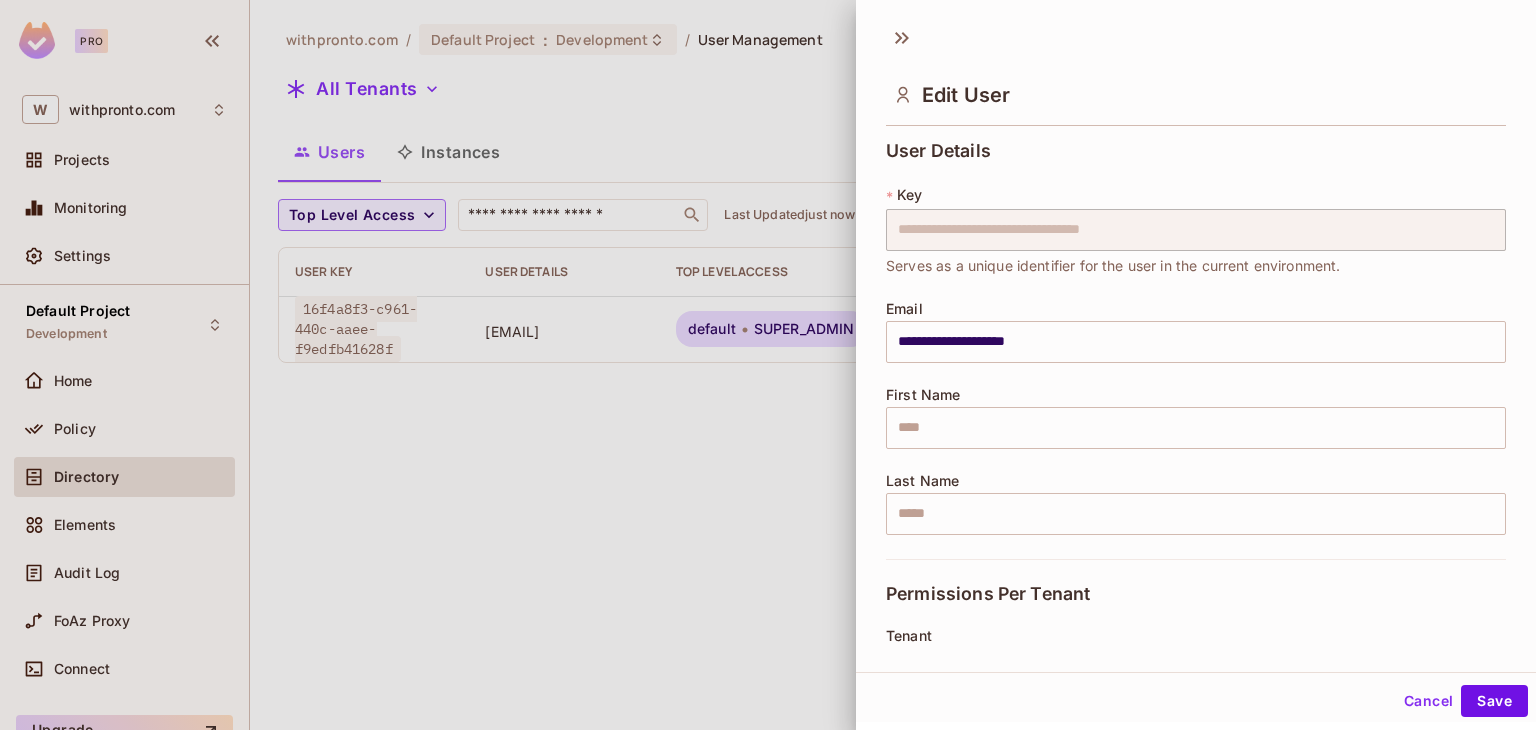 click on "Cancel" at bounding box center (1428, 701) 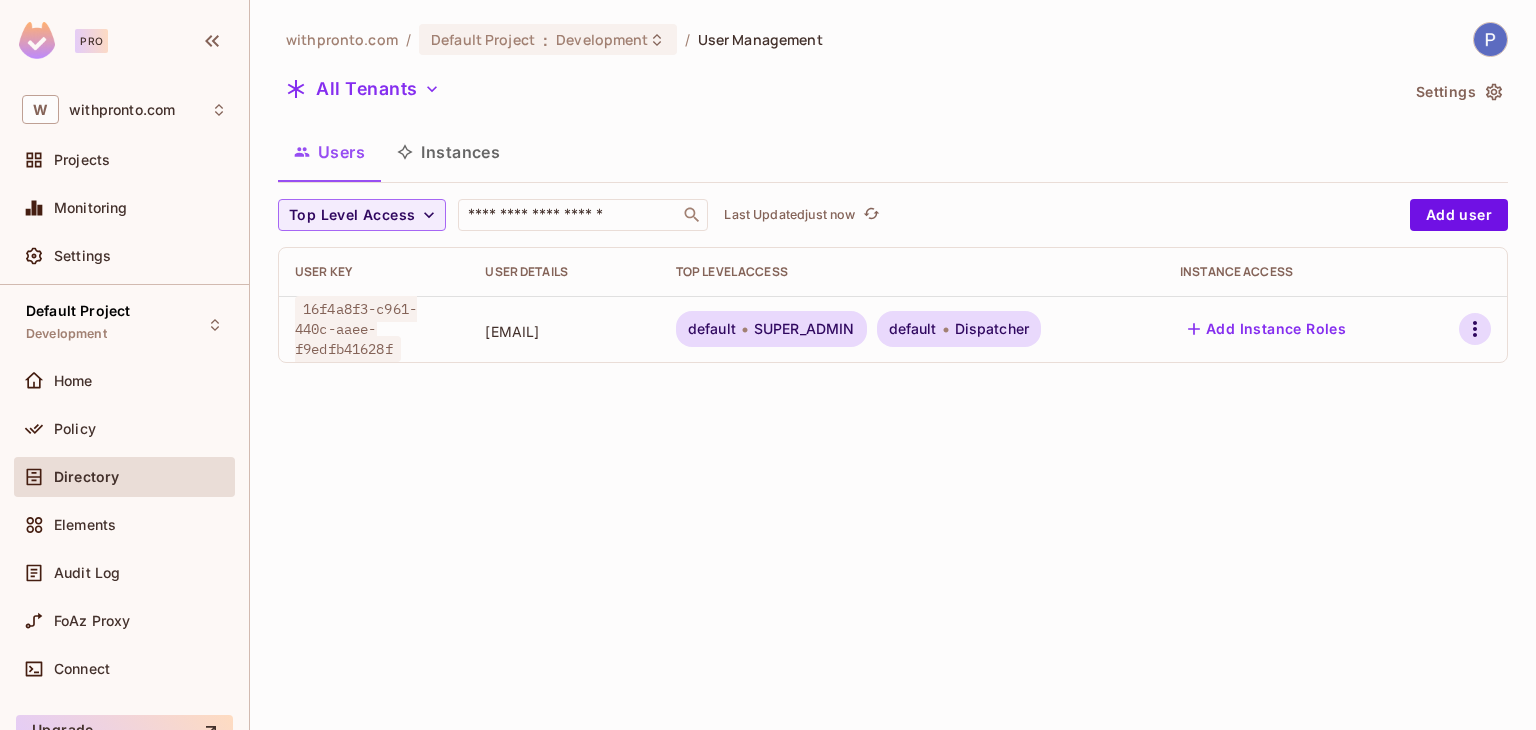 click 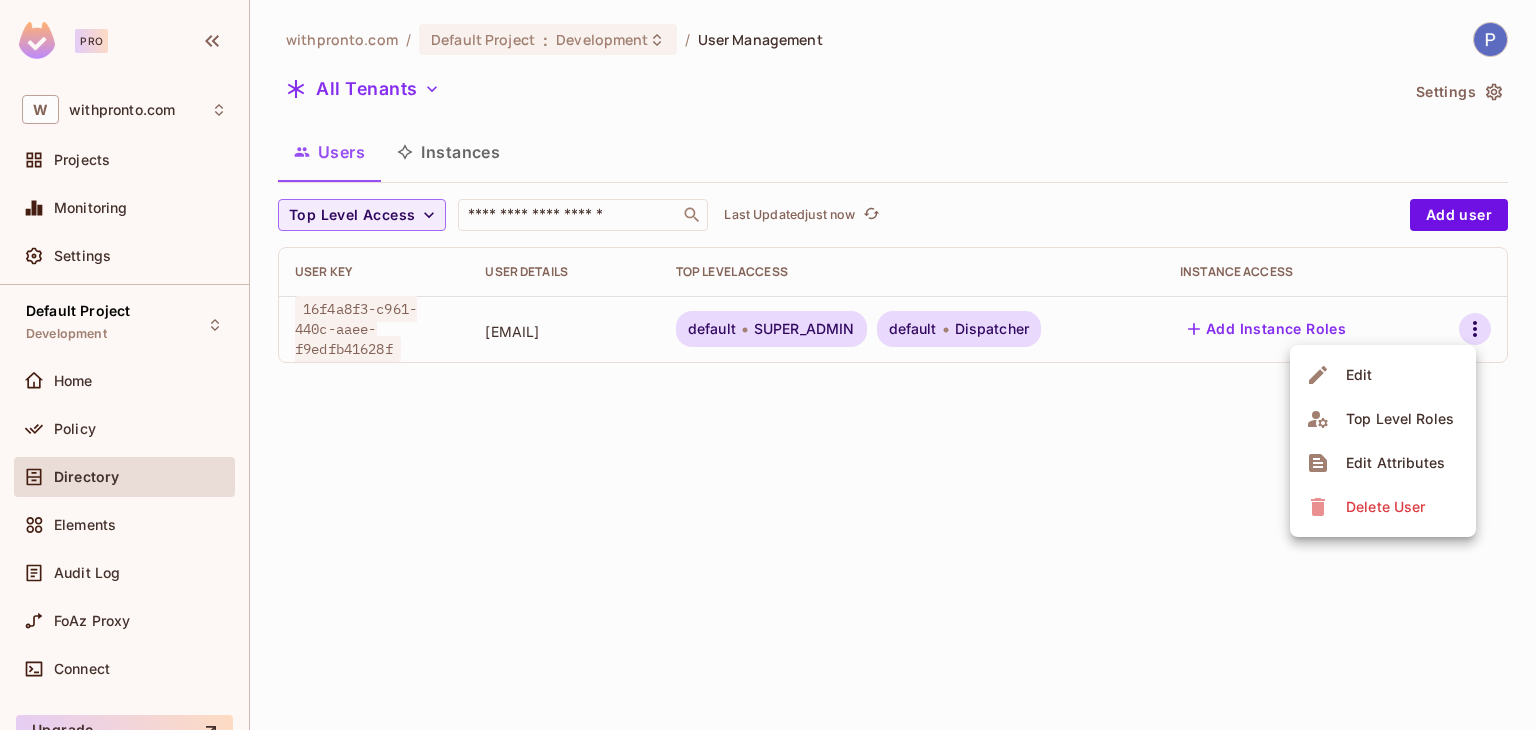 click on "Edit" at bounding box center (1383, 375) 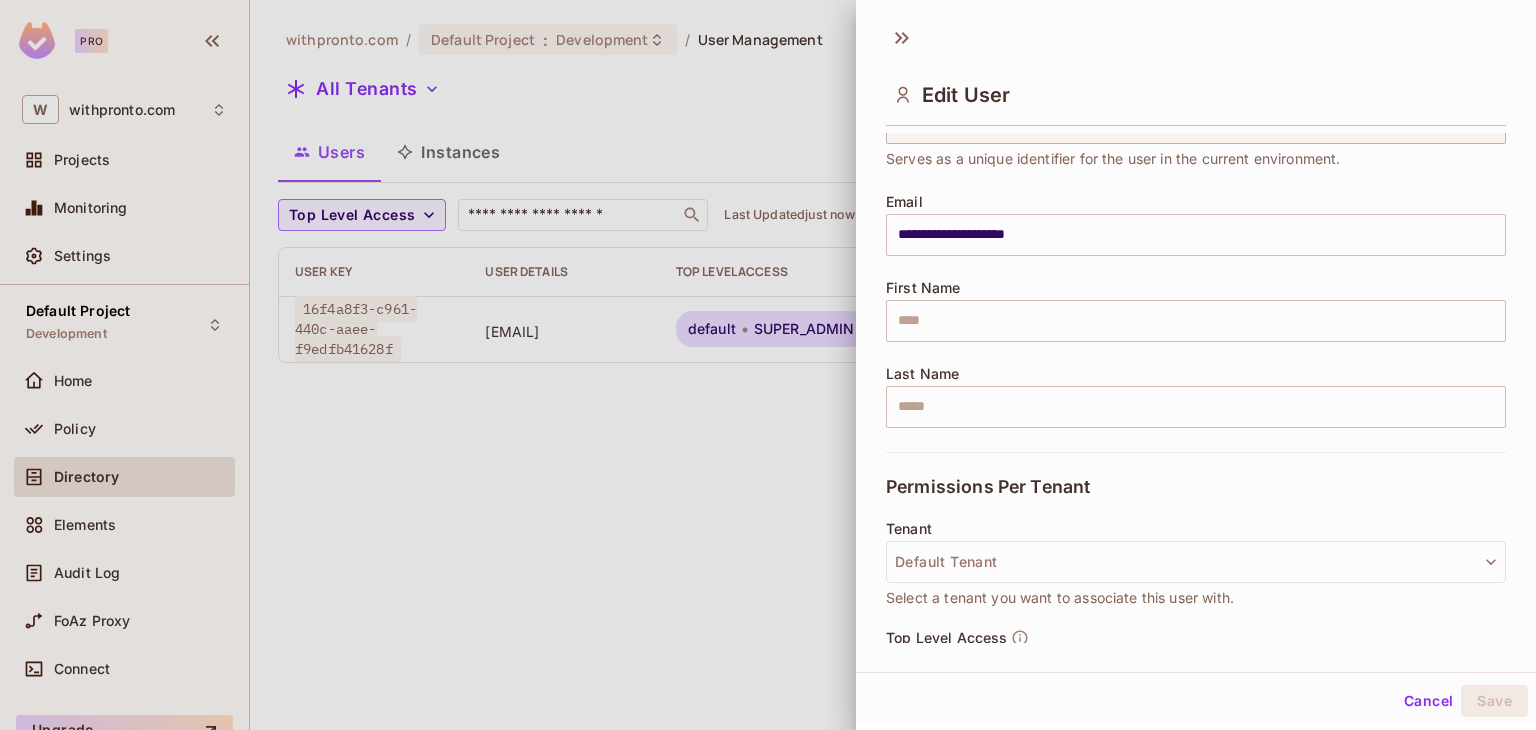 scroll, scrollTop: 300, scrollLeft: 0, axis: vertical 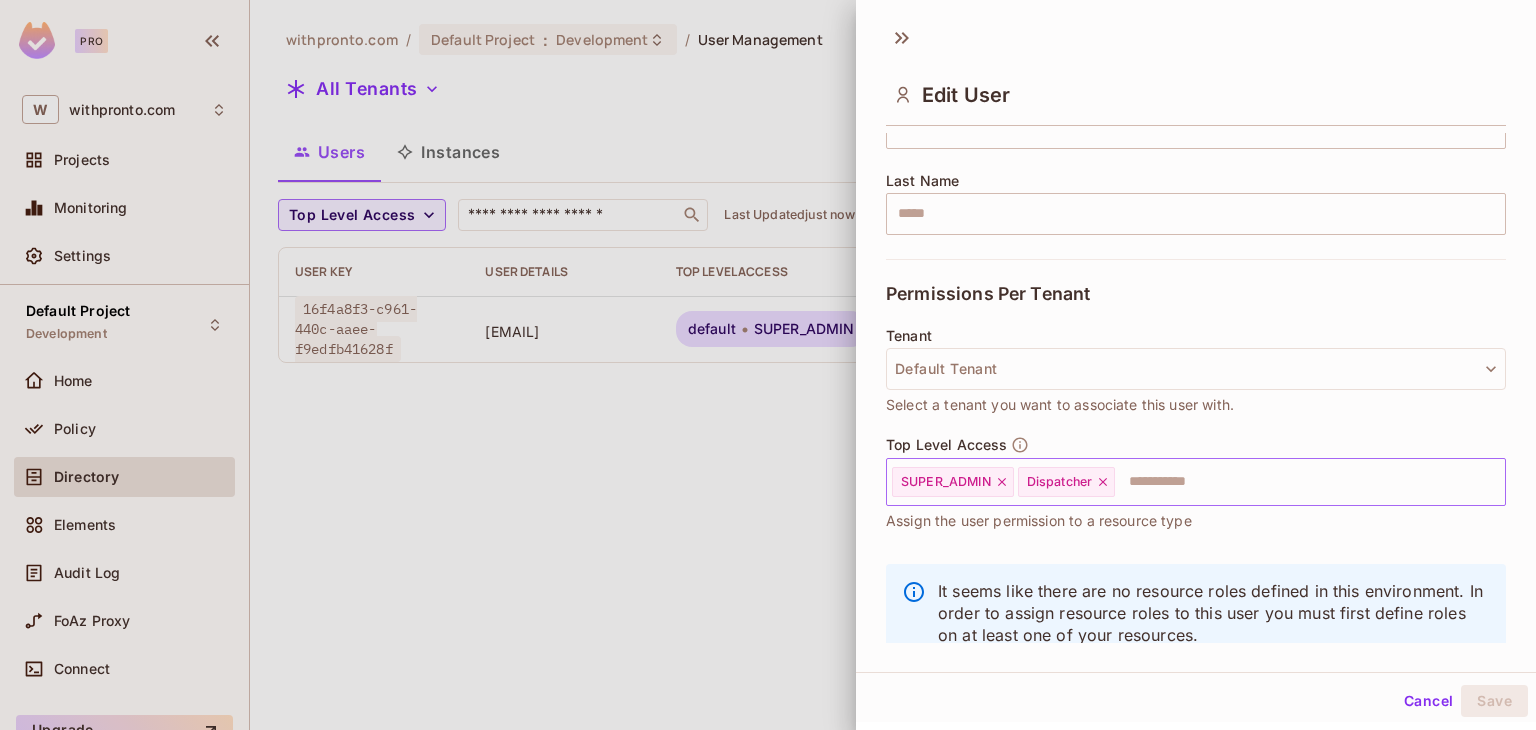 click 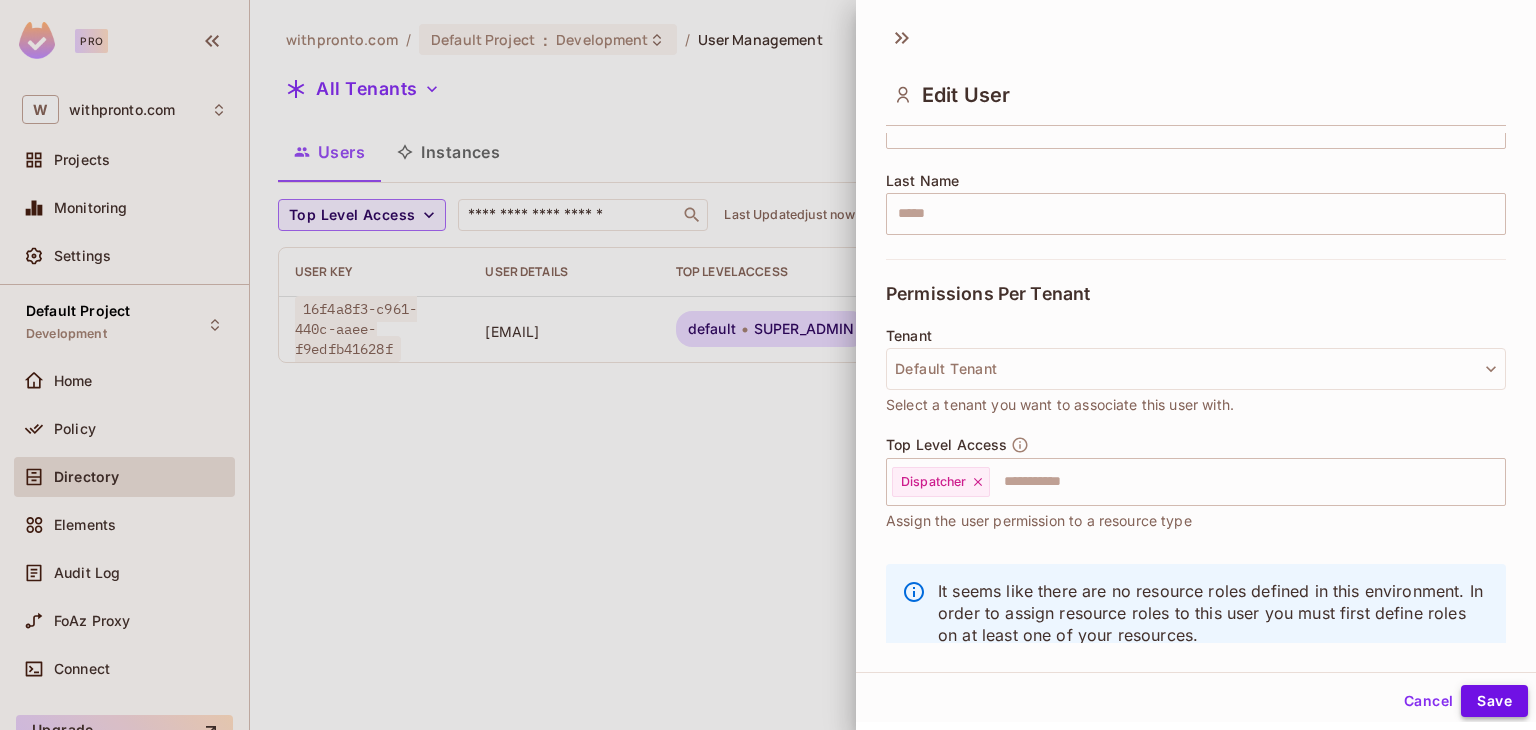 click on "Save" at bounding box center [1494, 701] 